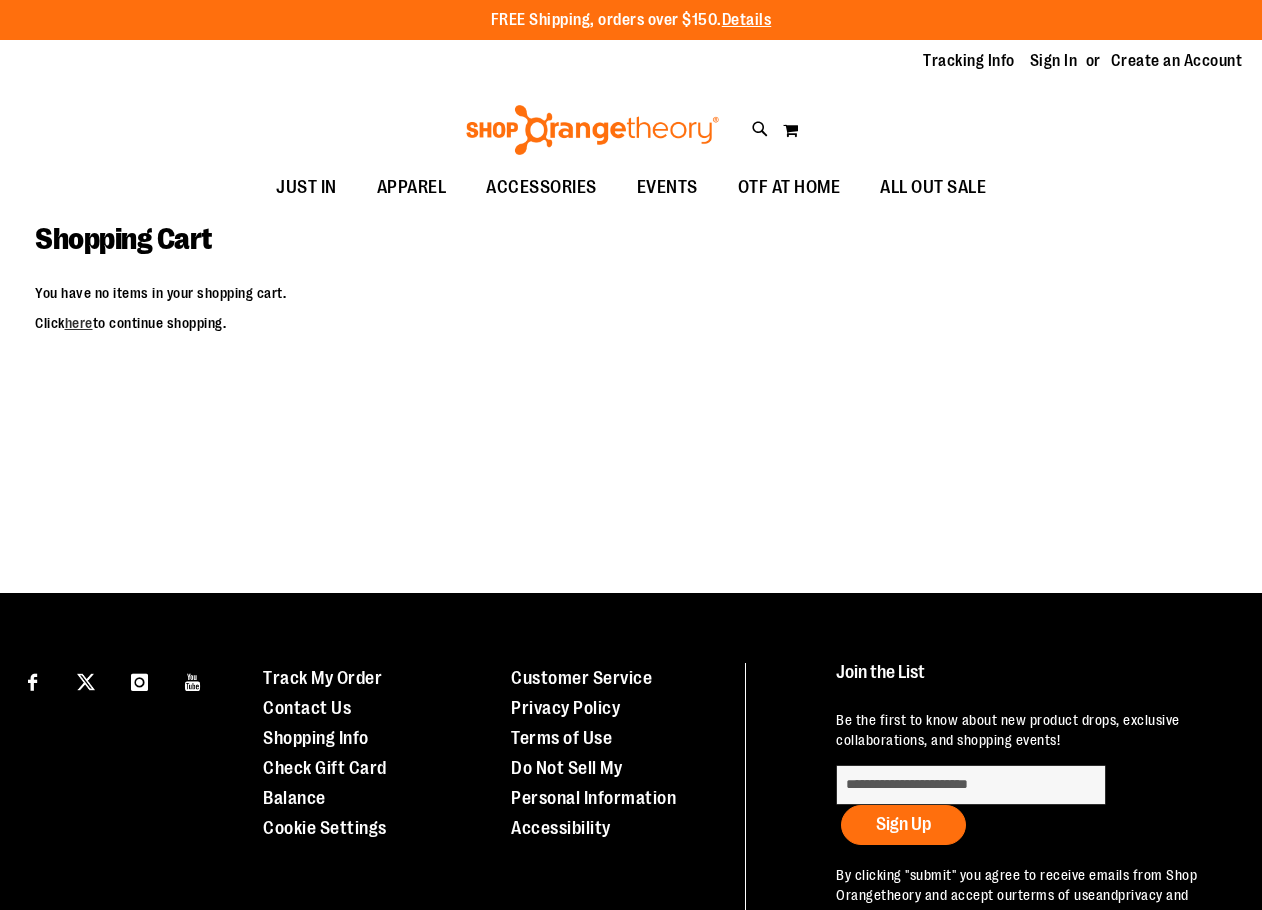 scroll, scrollTop: 0, scrollLeft: 0, axis: both 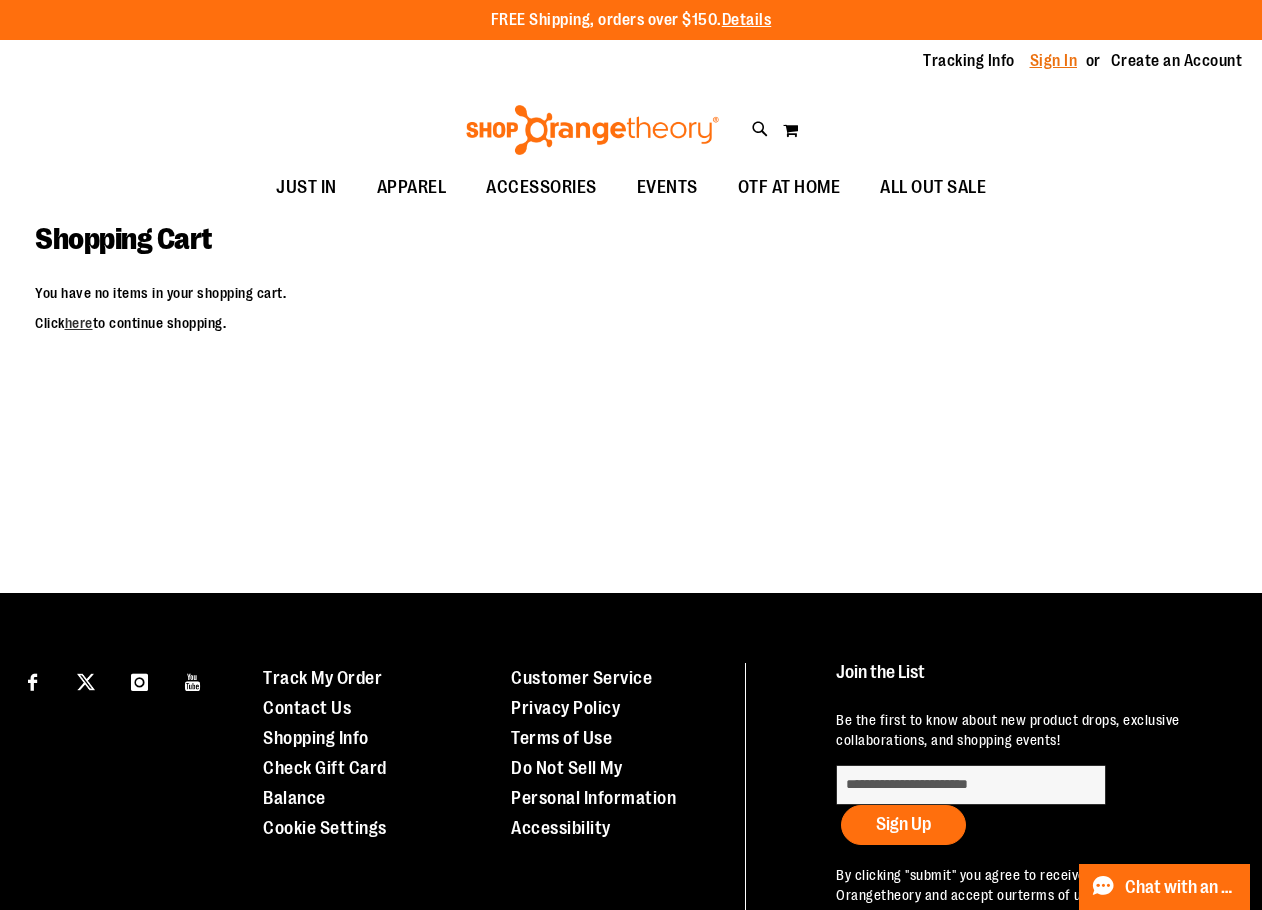 click on "Sign In" at bounding box center (1054, 61) 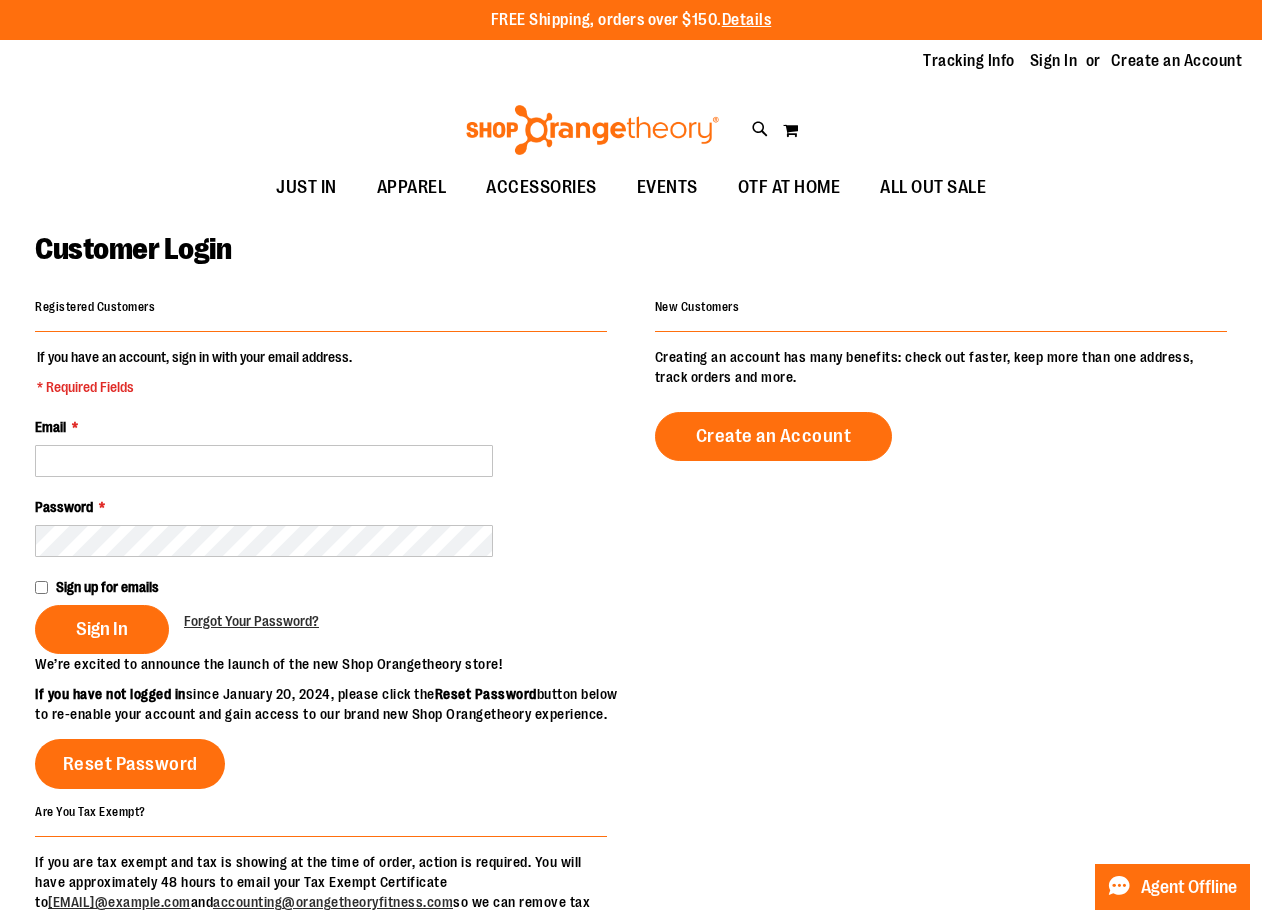 scroll, scrollTop: 0, scrollLeft: 0, axis: both 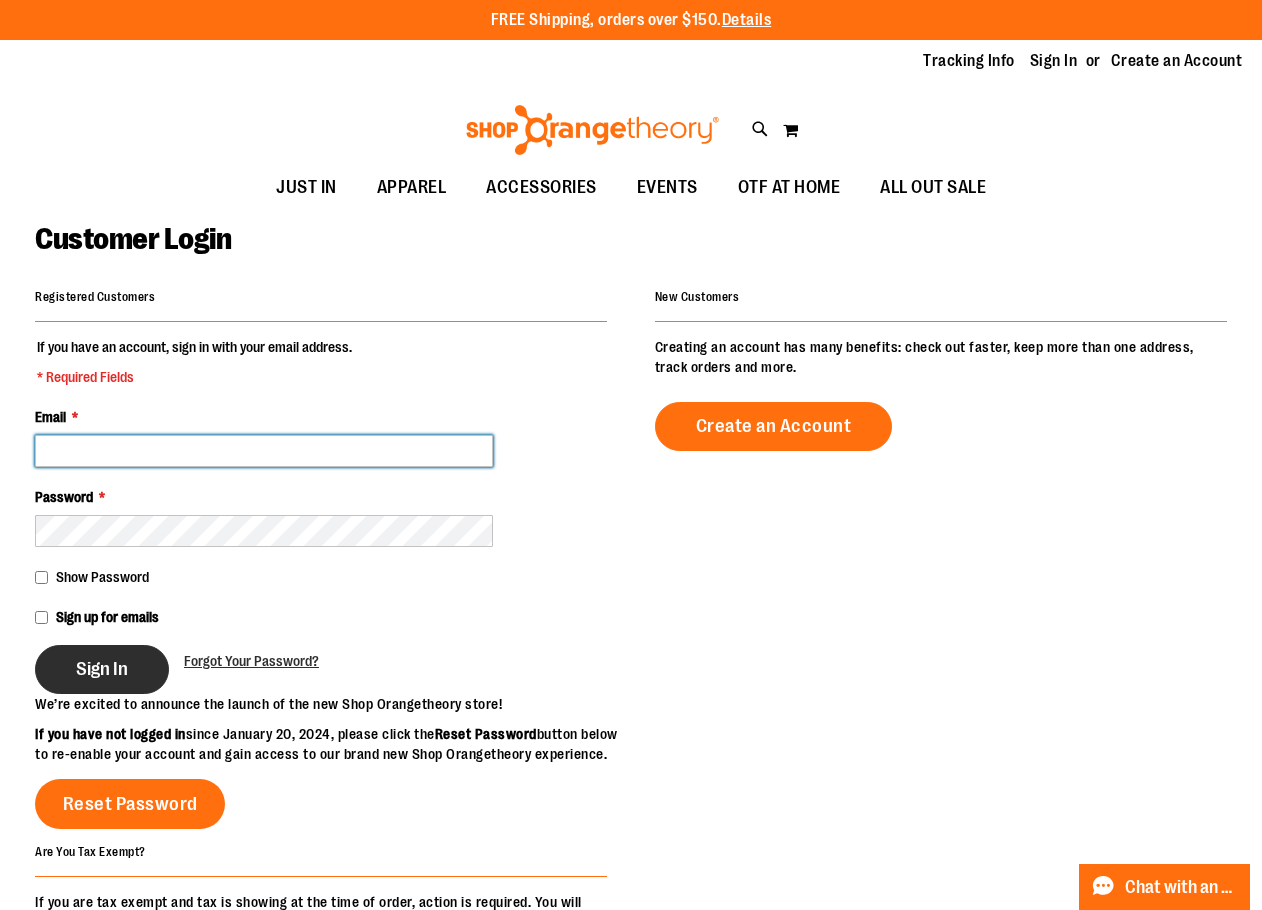 type on "**********" 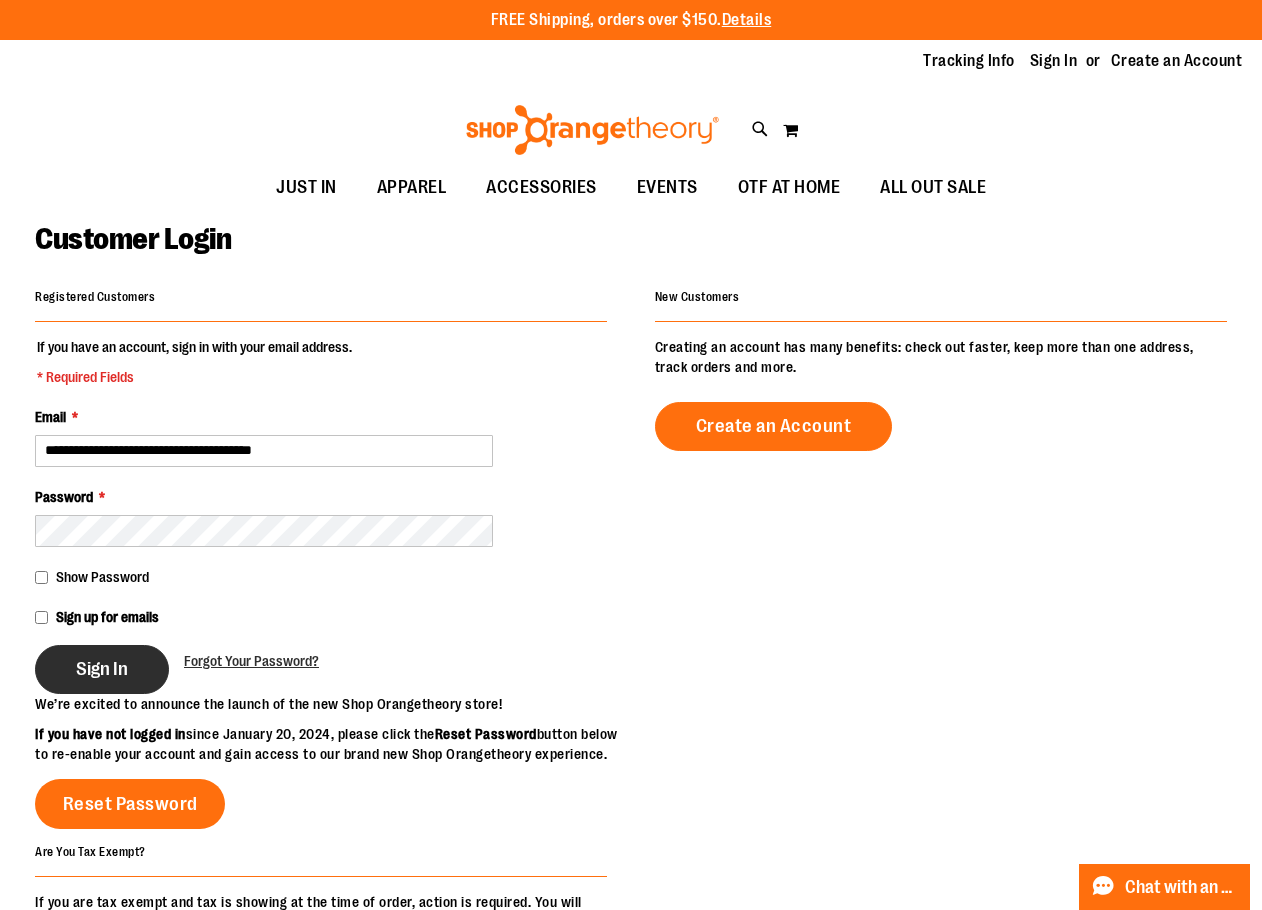 type on "**********" 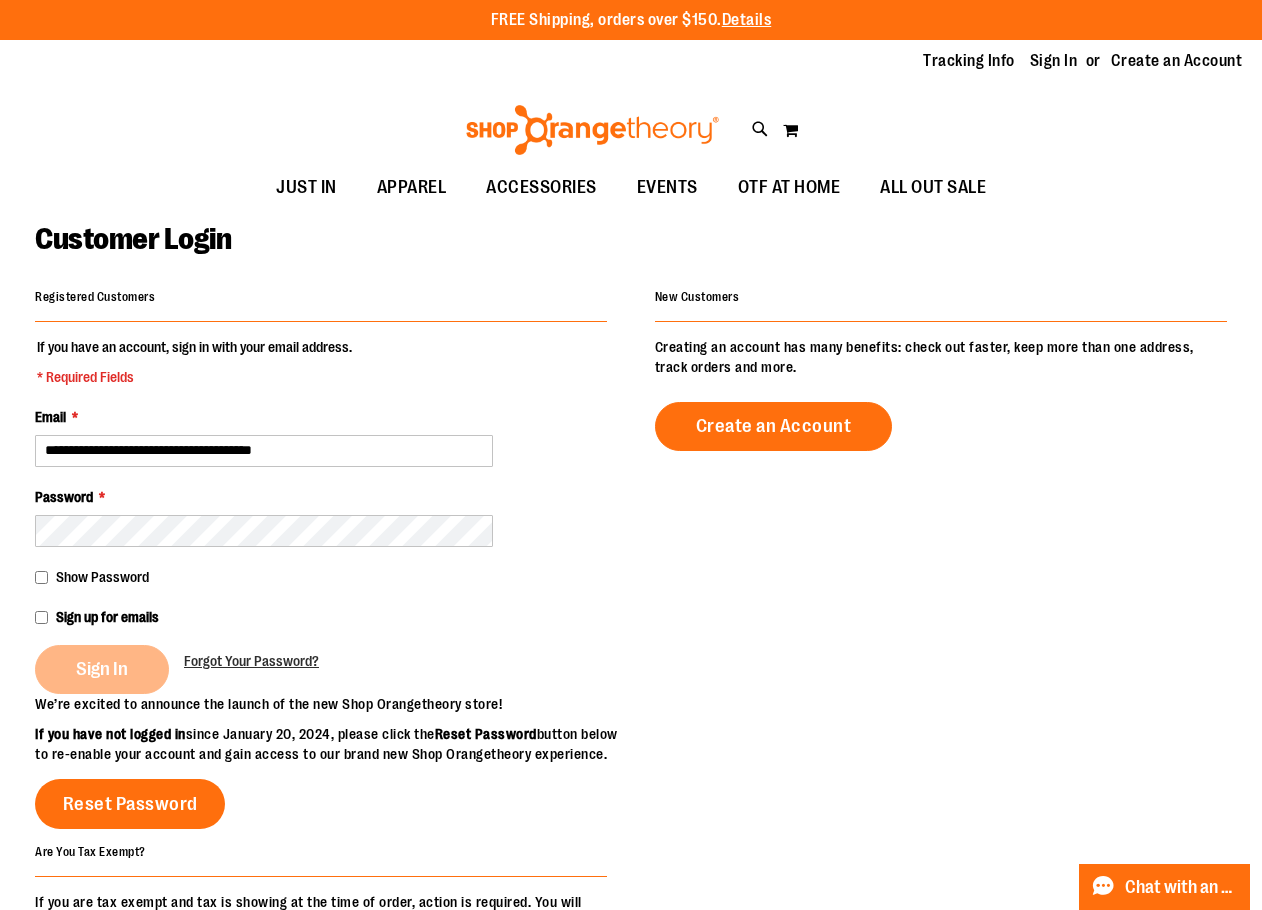 click on "Sign In" at bounding box center [109, 669] 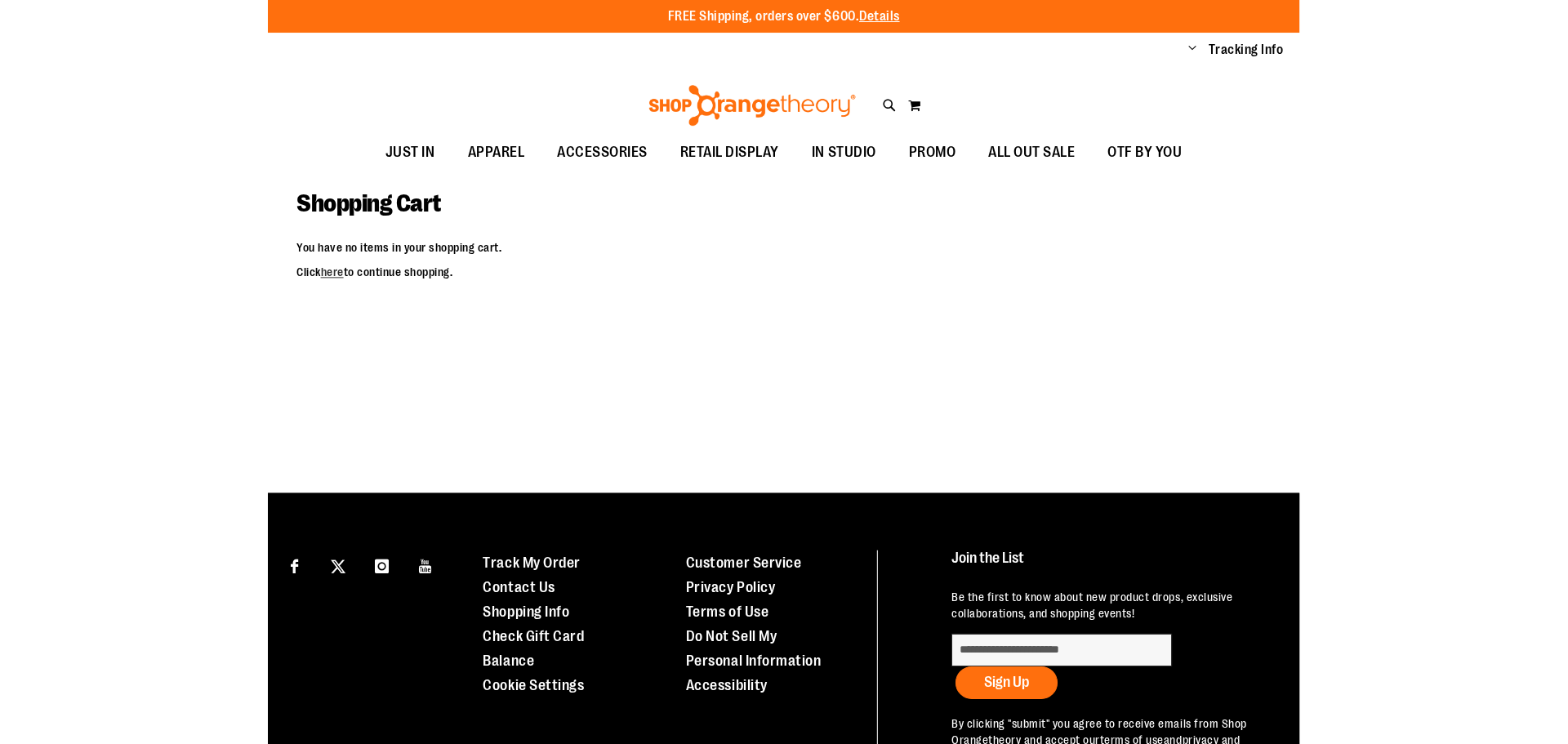 scroll, scrollTop: 0, scrollLeft: 0, axis: both 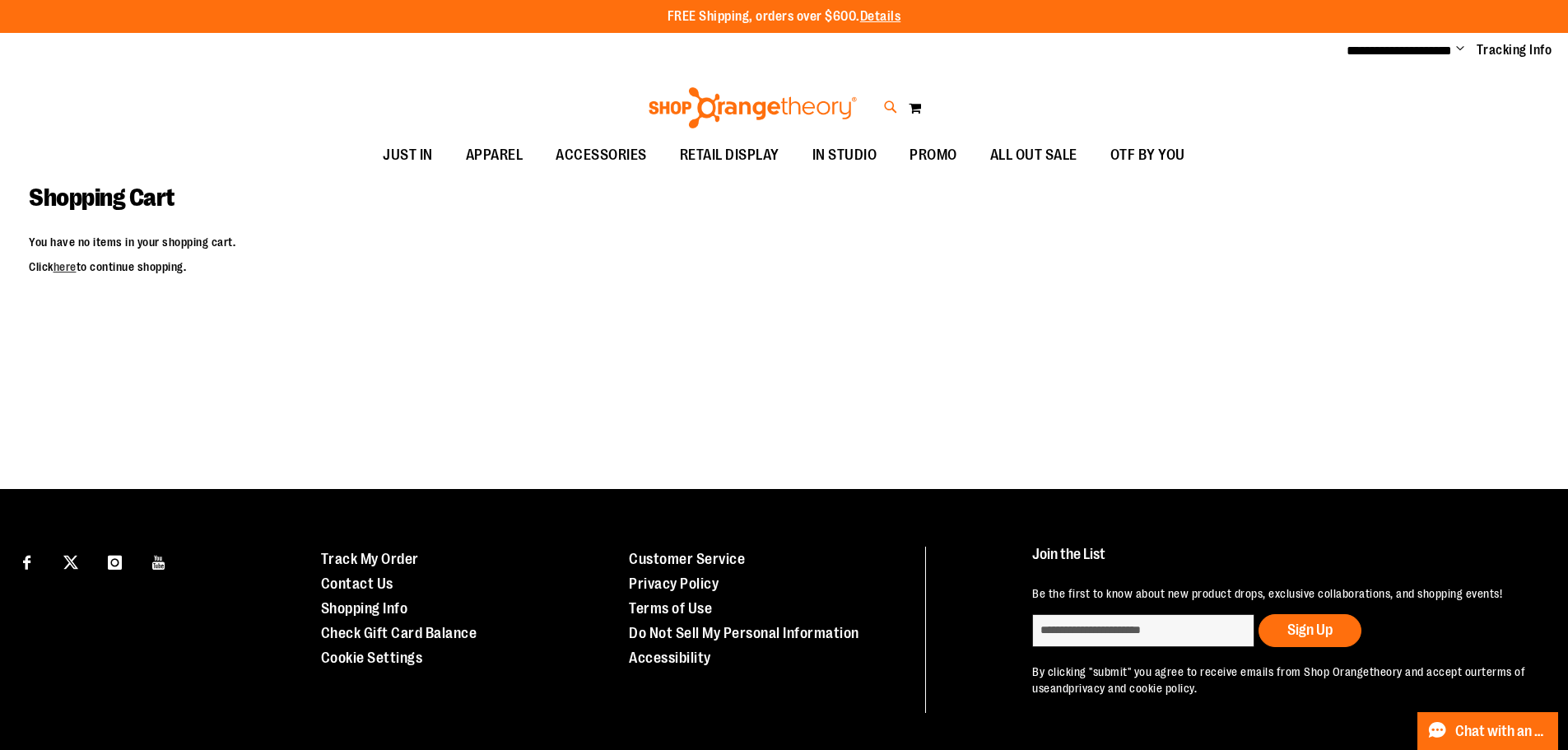 type on "**********" 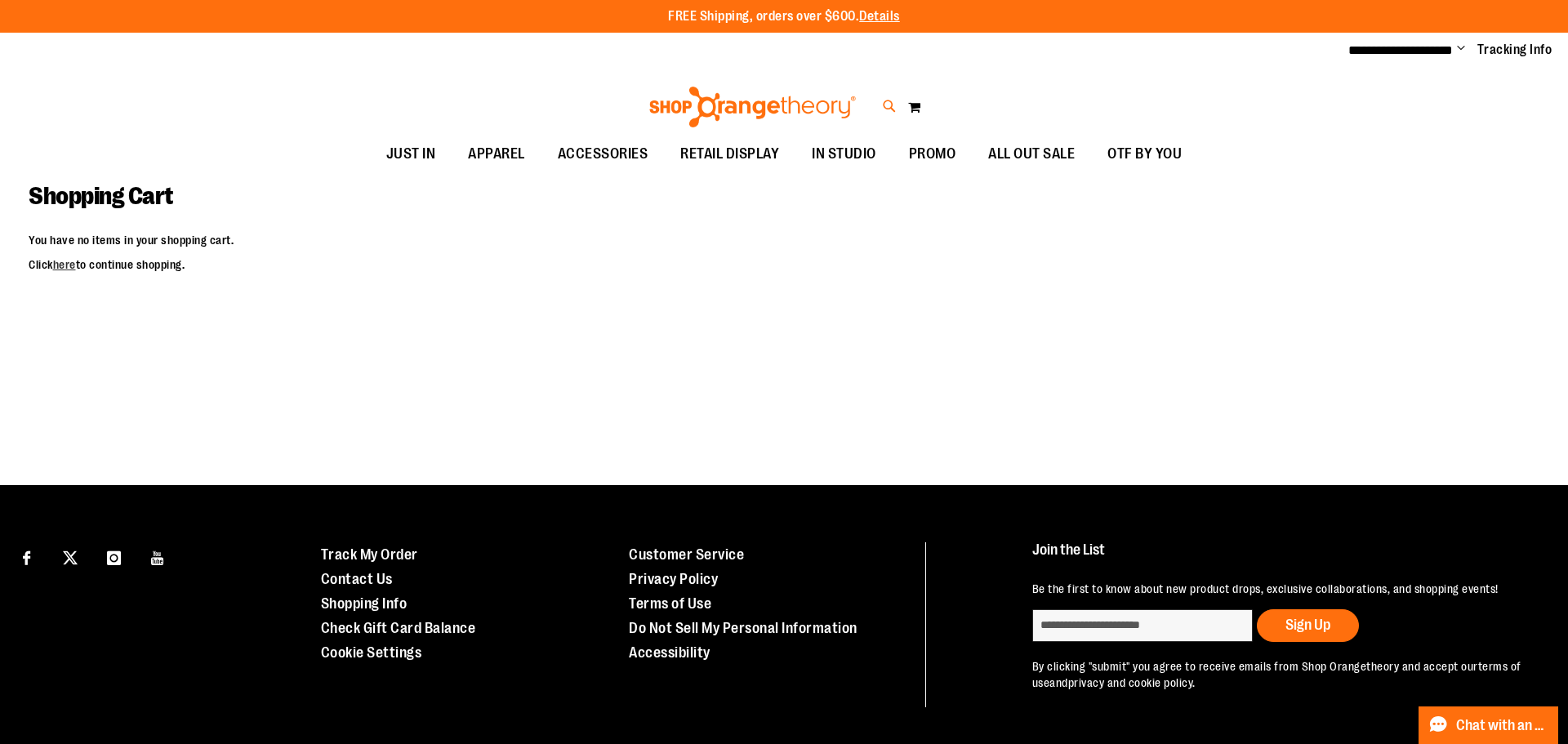 type on "**********" 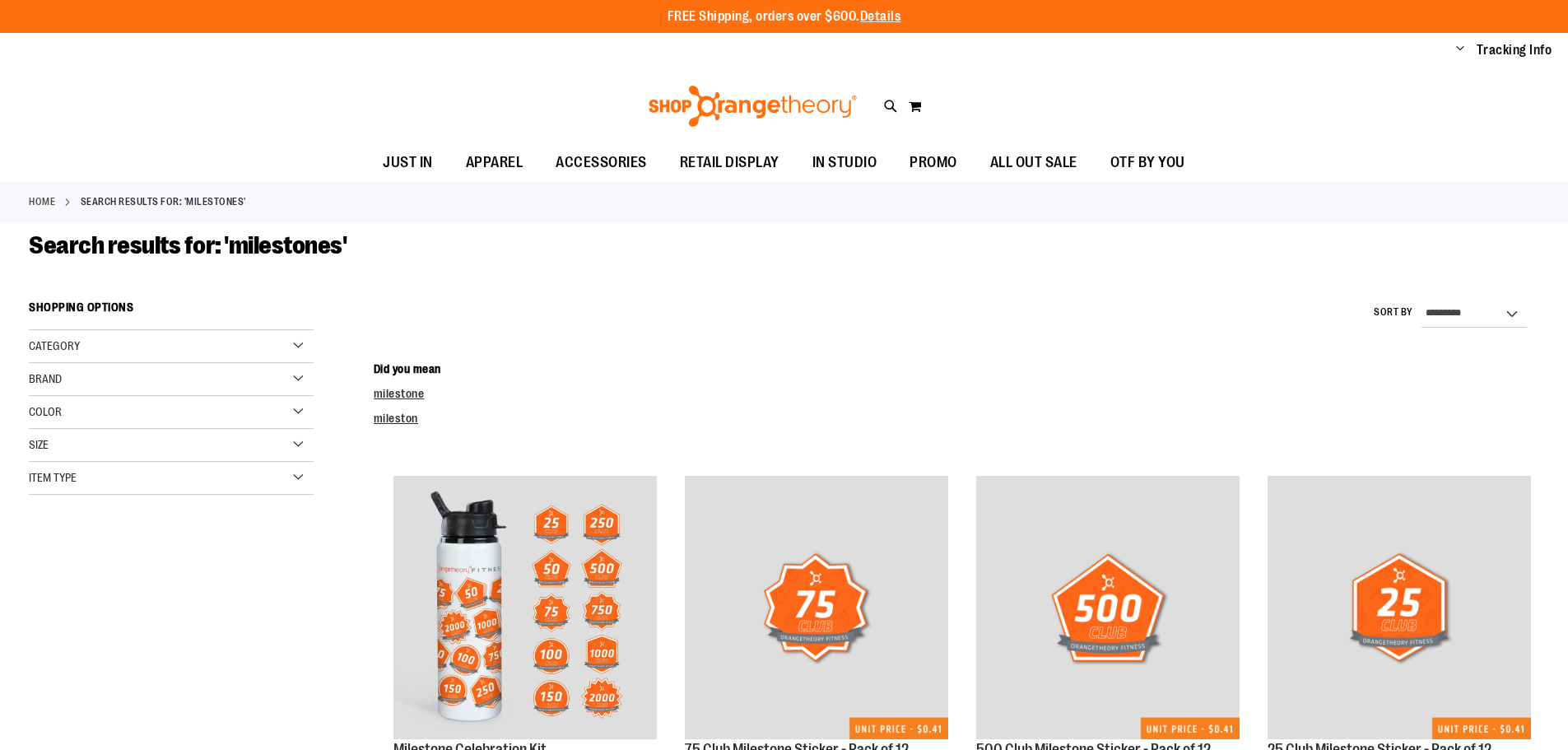 scroll, scrollTop: 0, scrollLeft: 0, axis: both 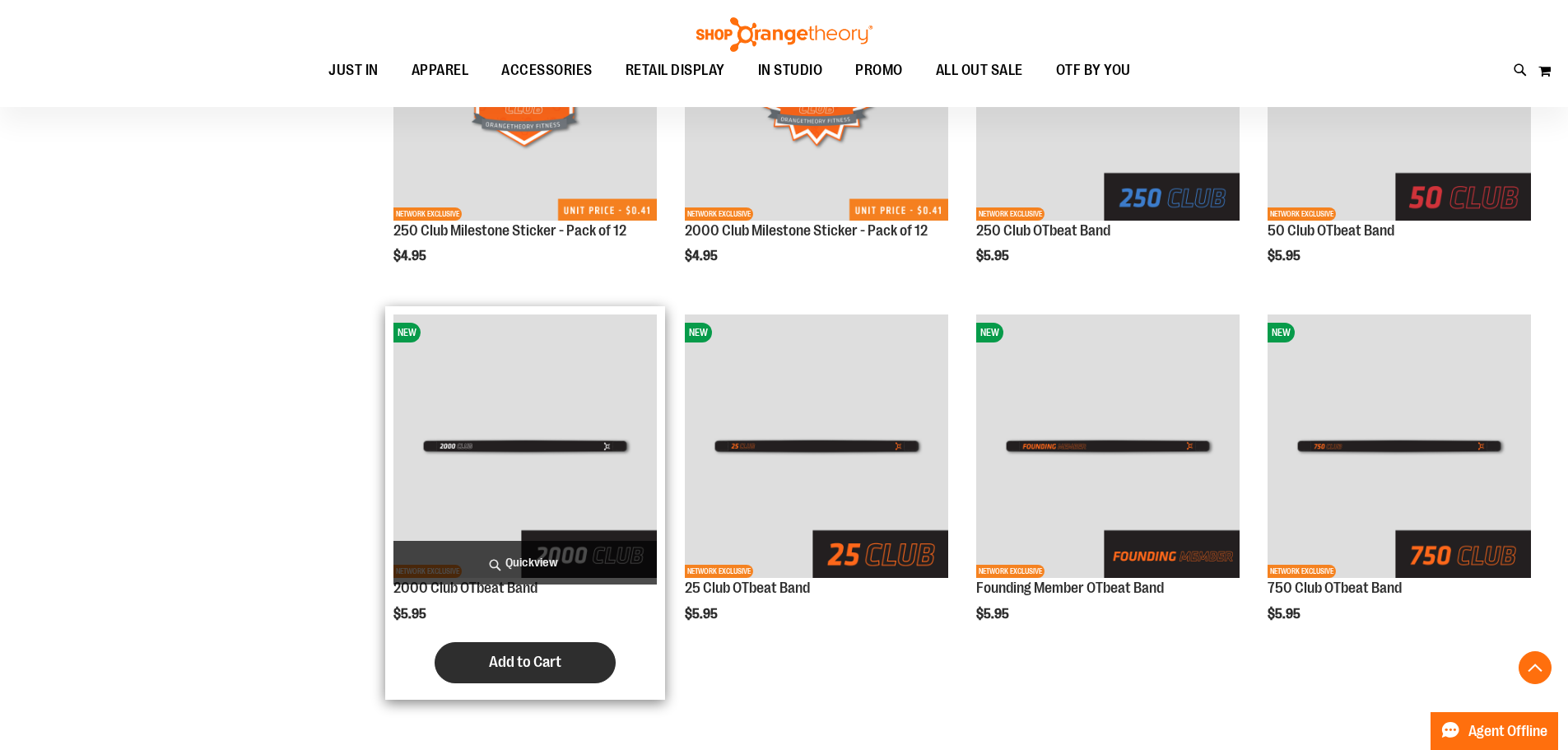 type on "**********" 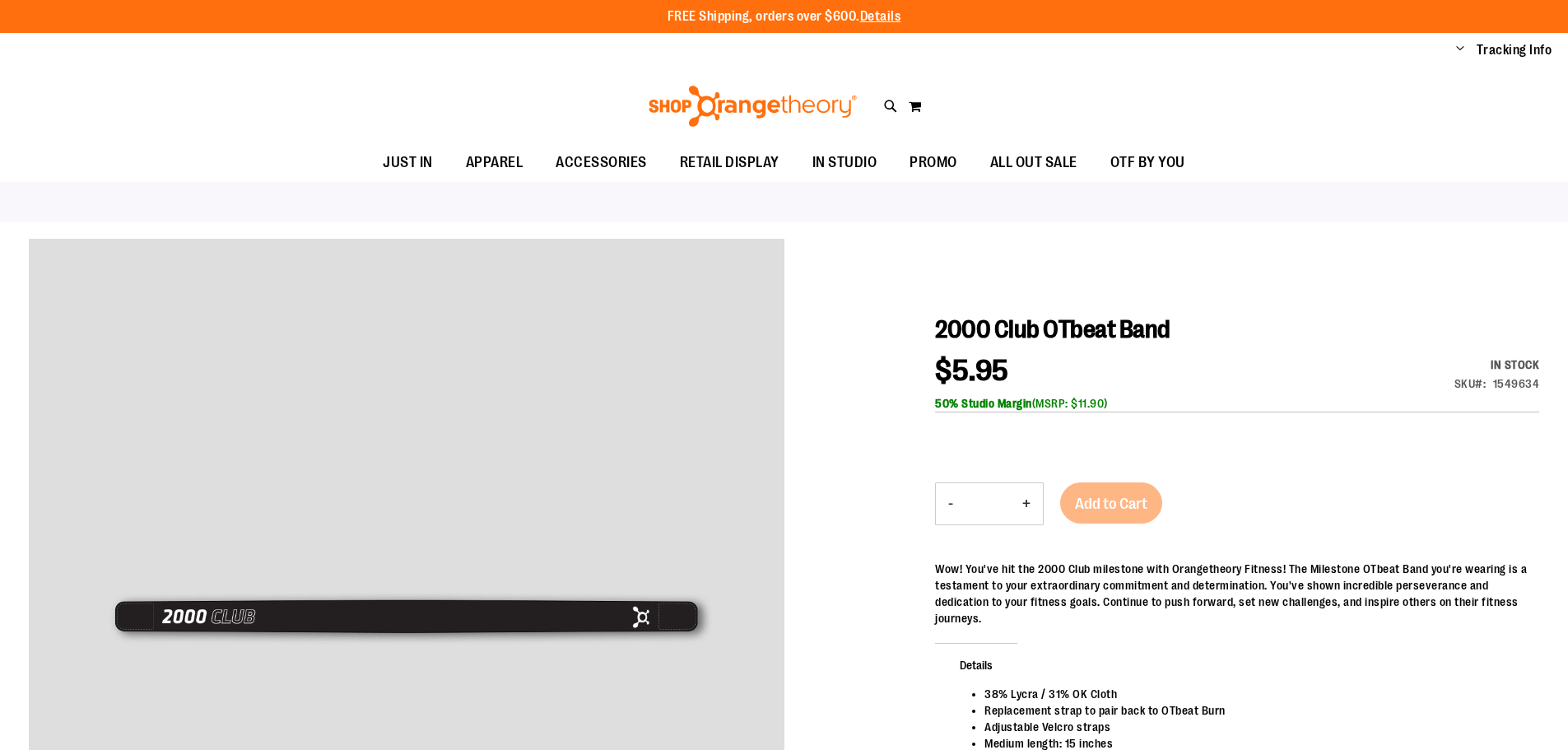 scroll, scrollTop: 0, scrollLeft: 0, axis: both 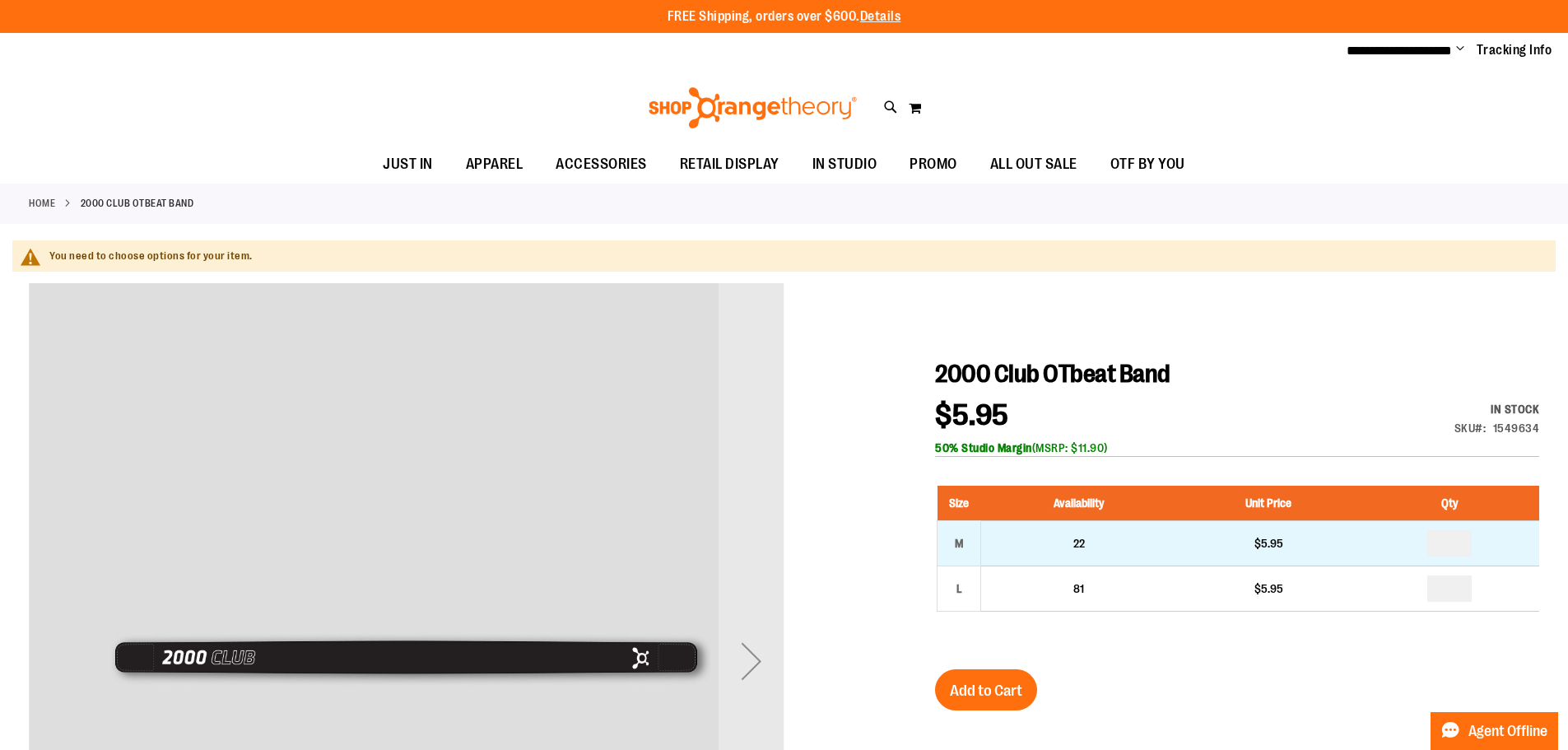 type on "**********" 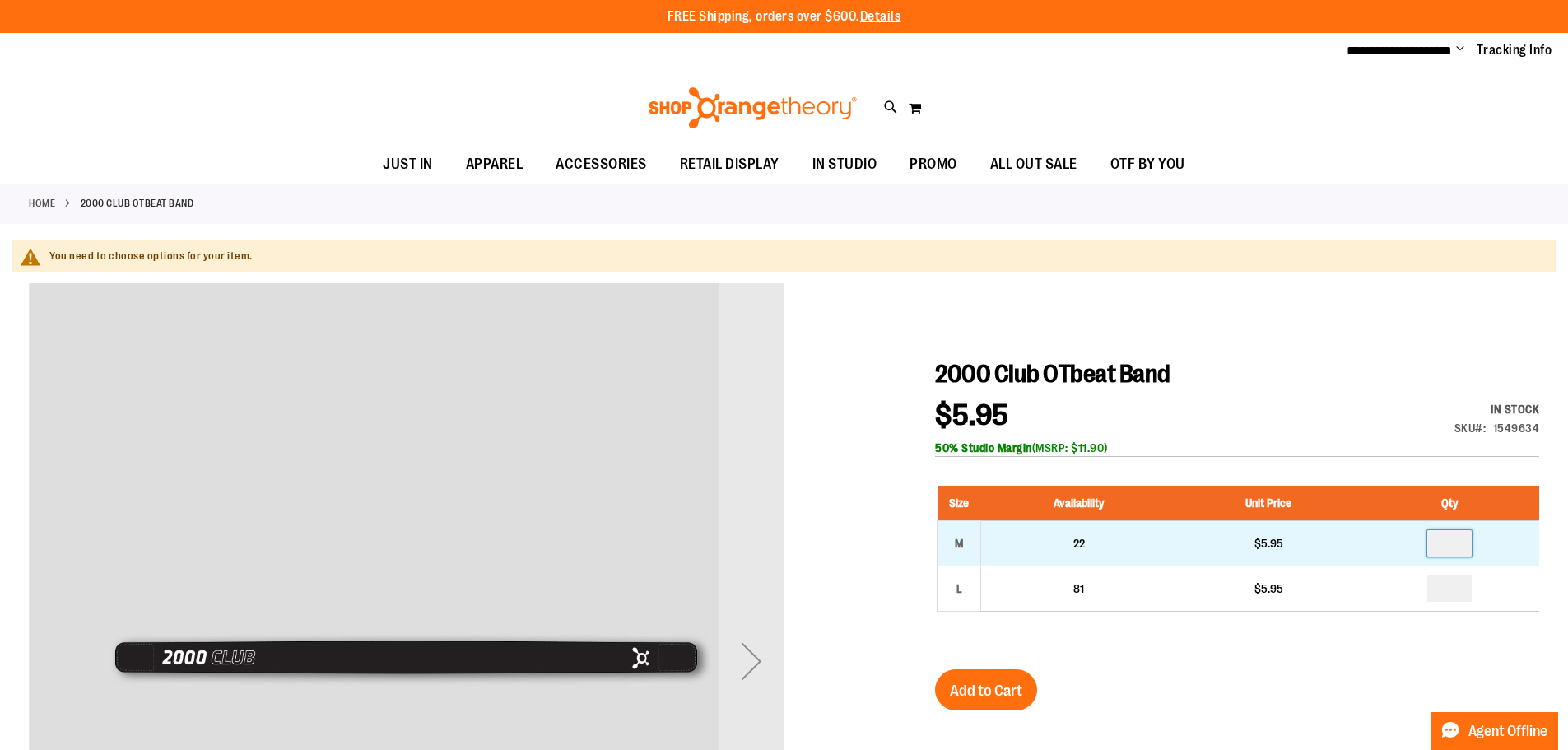 drag, startPoint x: 1471, startPoint y: 542, endPoint x: 1444, endPoint y: 538, distance: 27.29469 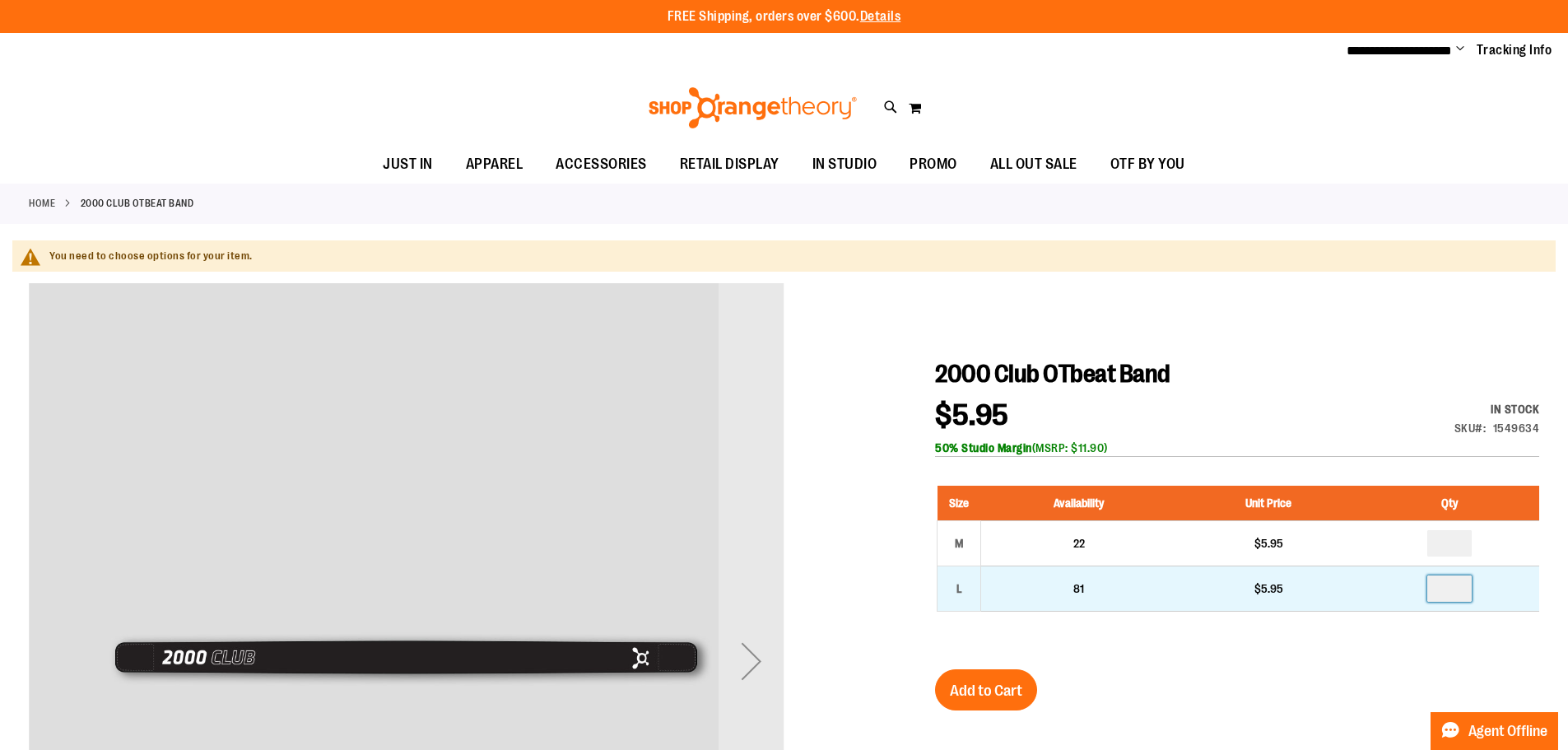 click at bounding box center (1449, 589) 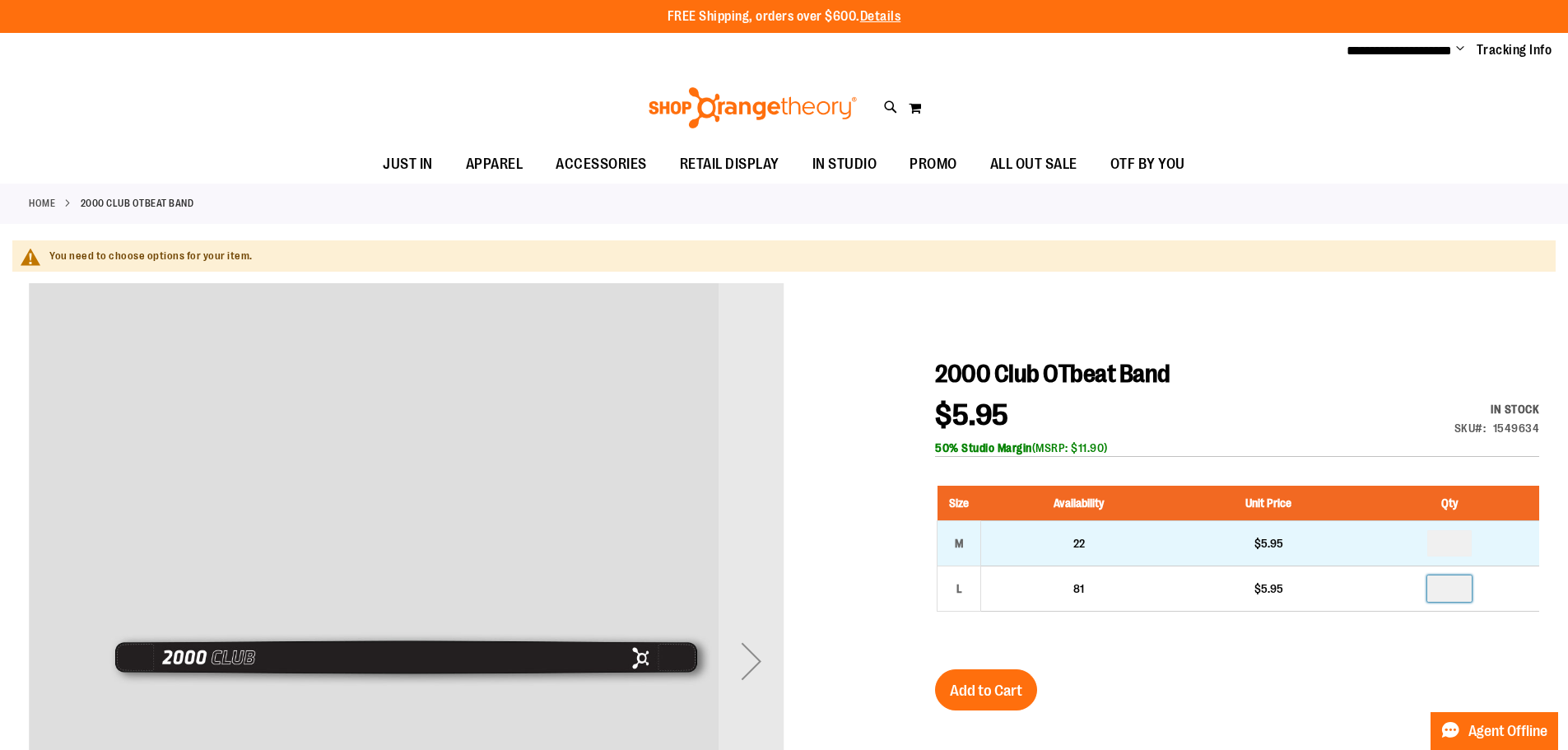 type on "**" 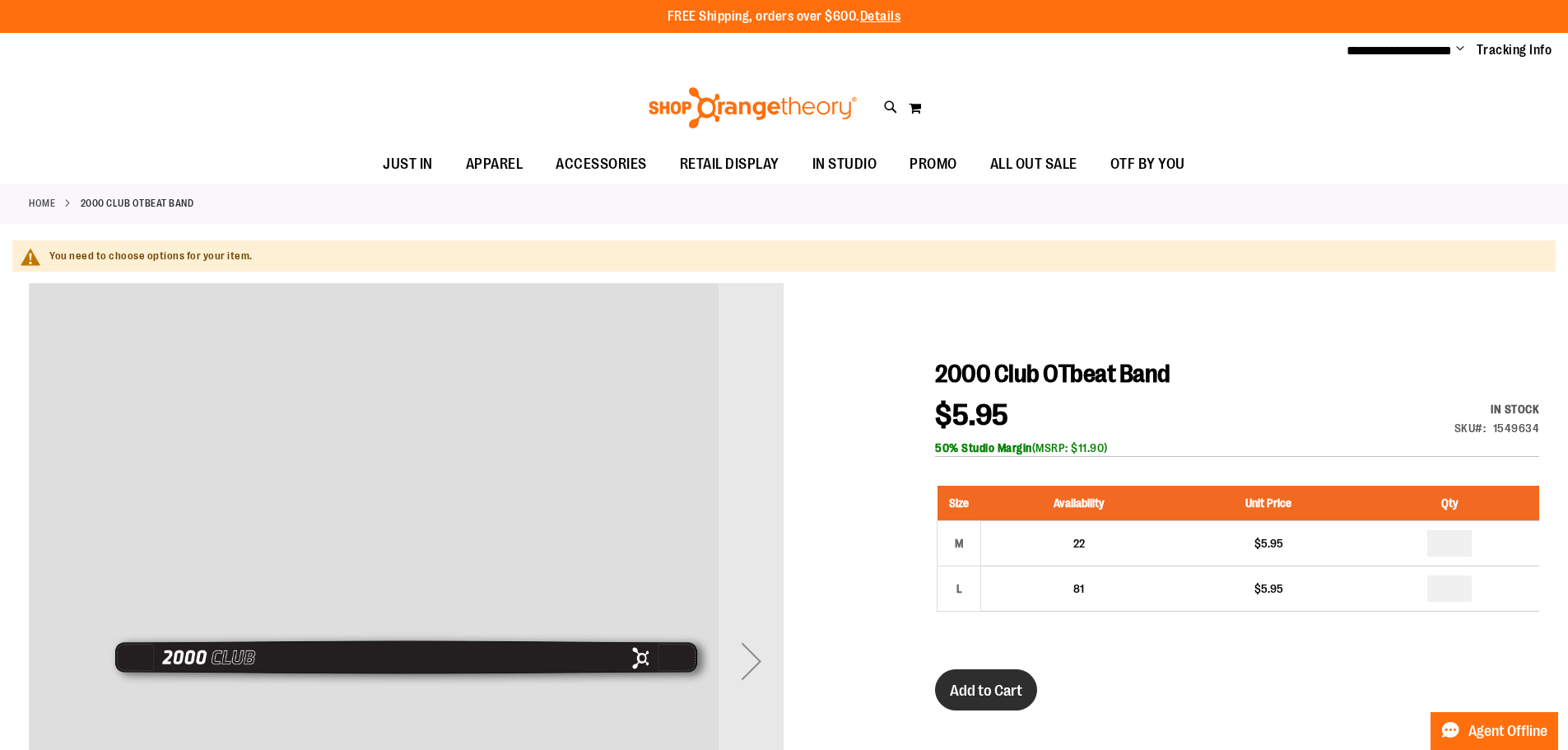 click on "Add to Cart" at bounding box center [986, 691] 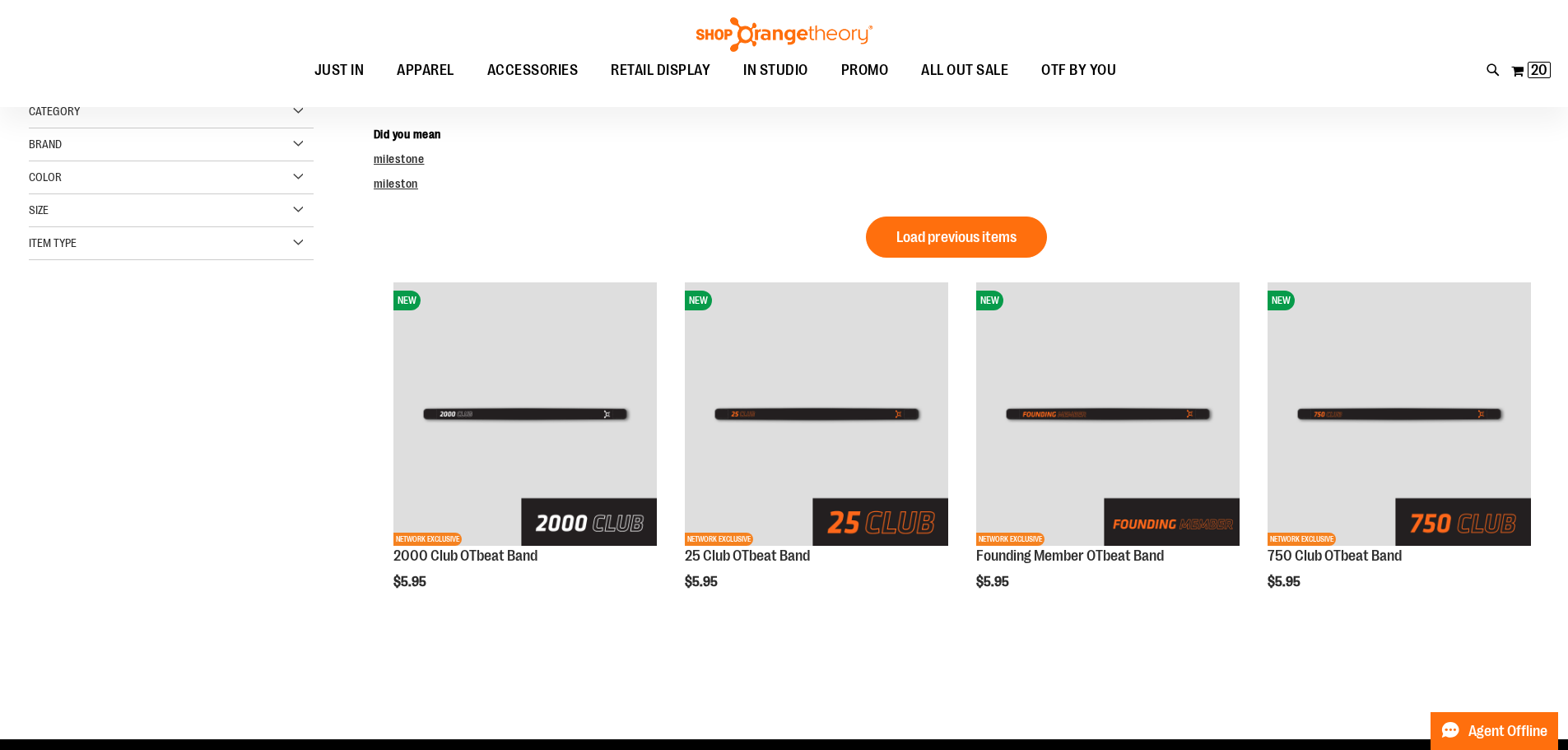 scroll, scrollTop: 35, scrollLeft: 0, axis: vertical 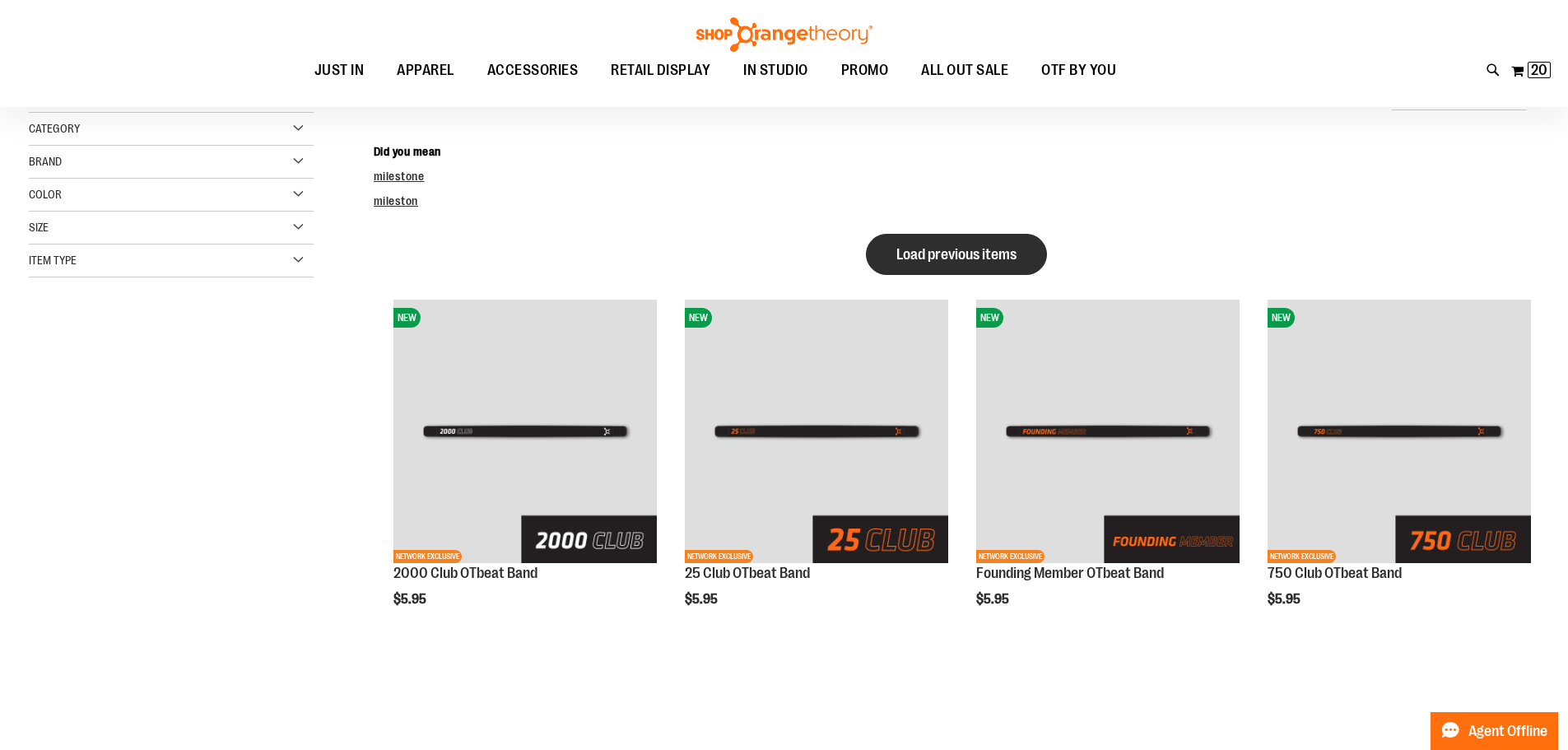 type on "**********" 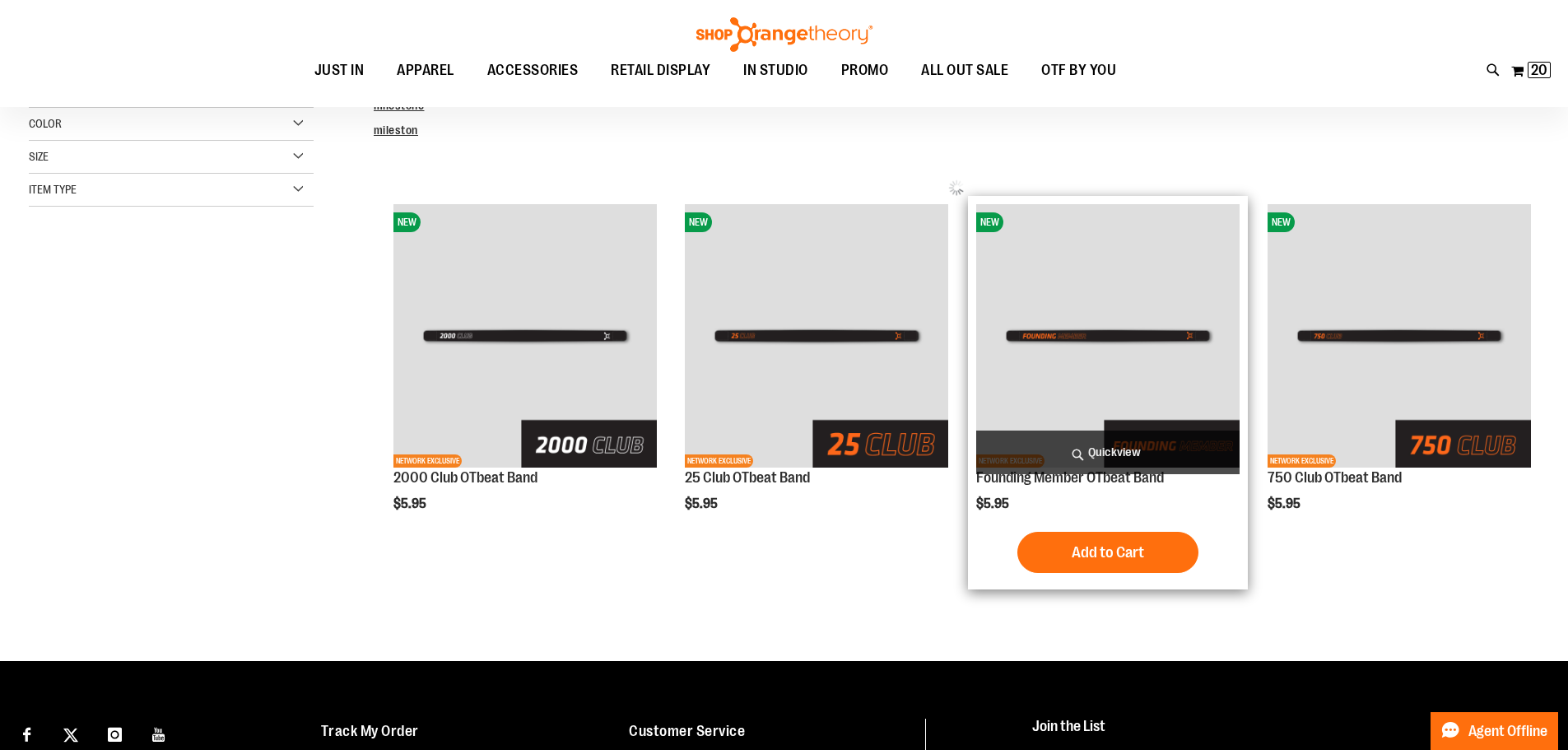 scroll, scrollTop: 0, scrollLeft: 0, axis: both 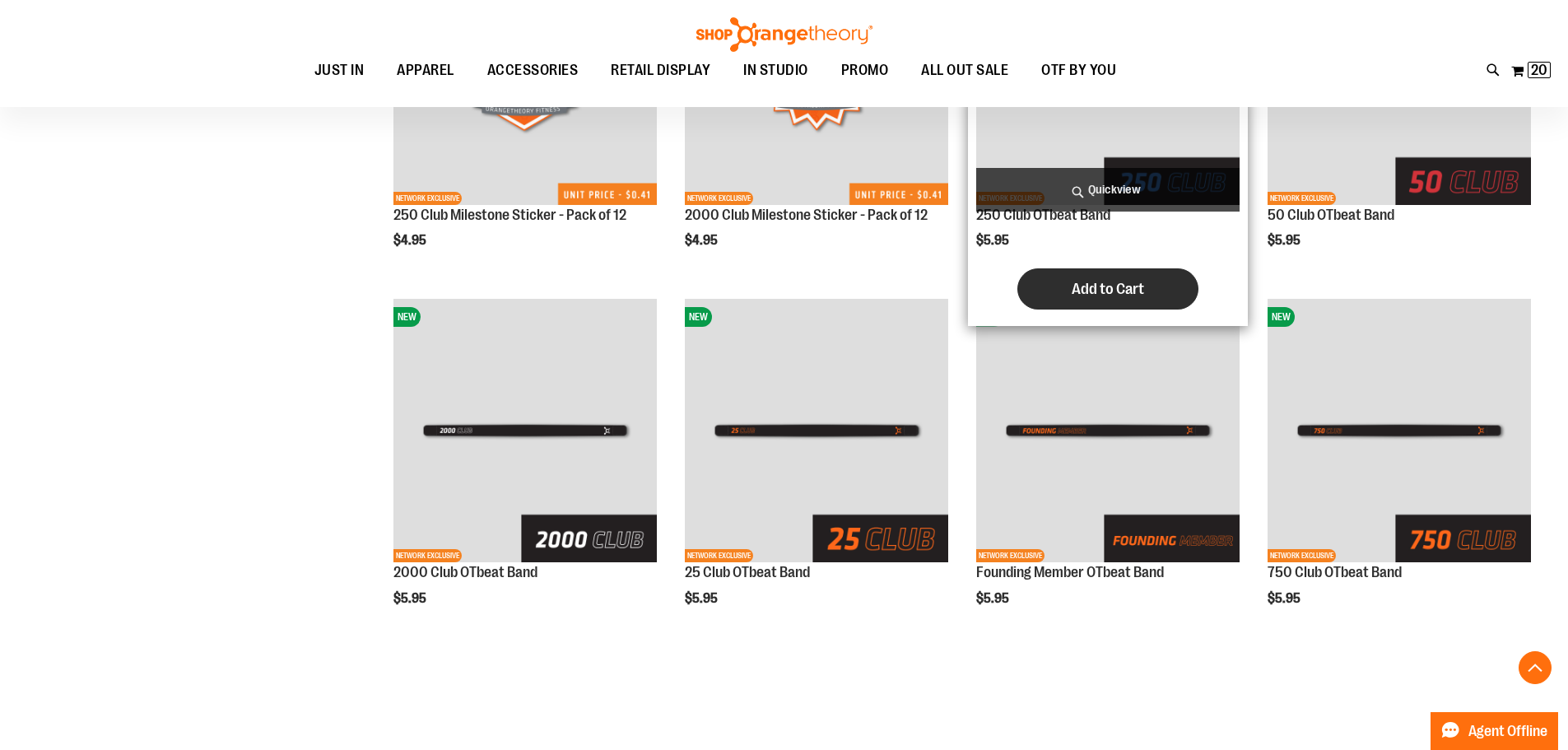 click on "Add to Cart" at bounding box center (1108, 289) 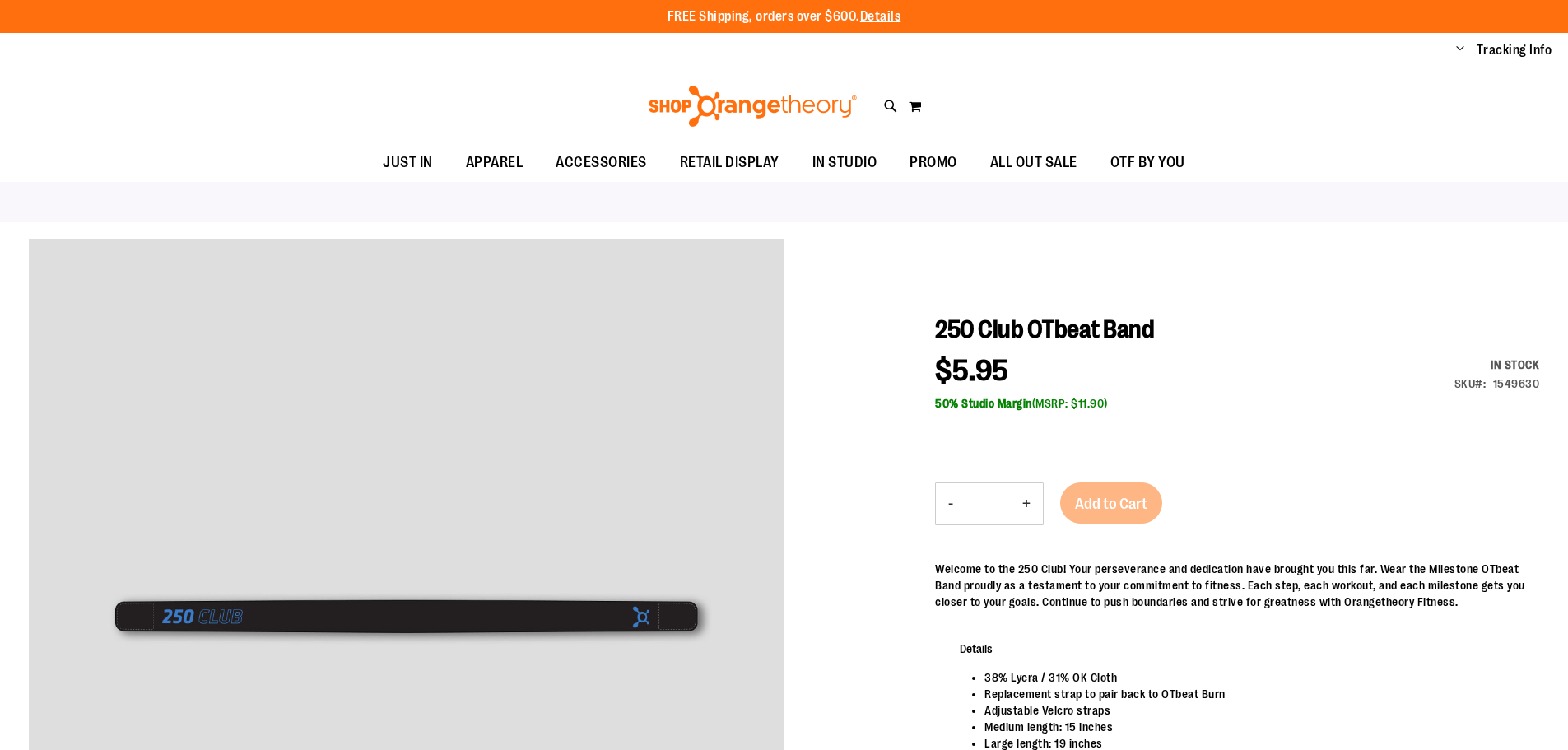 scroll, scrollTop: 0, scrollLeft: 0, axis: both 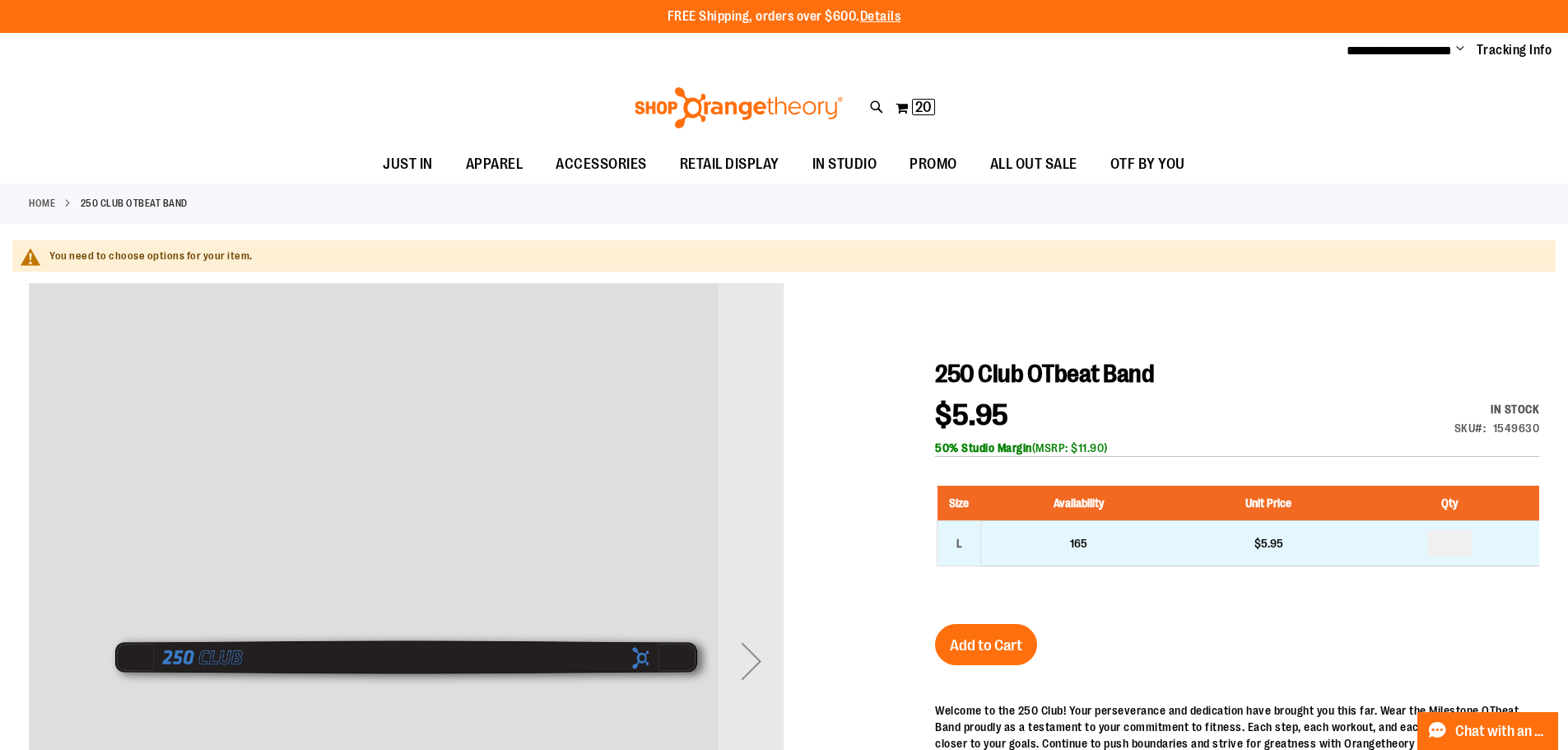 type on "**********" 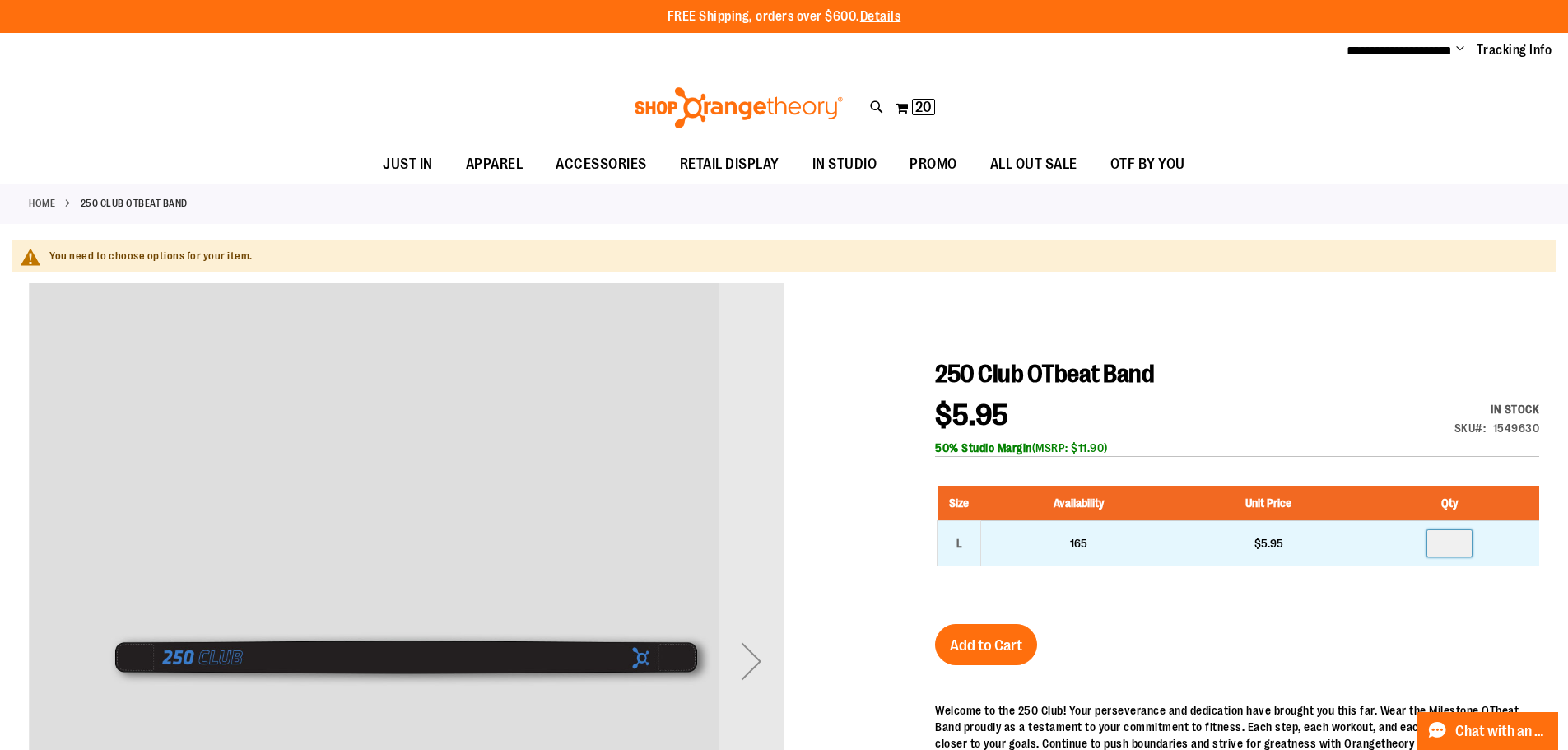 click at bounding box center [1449, 543] 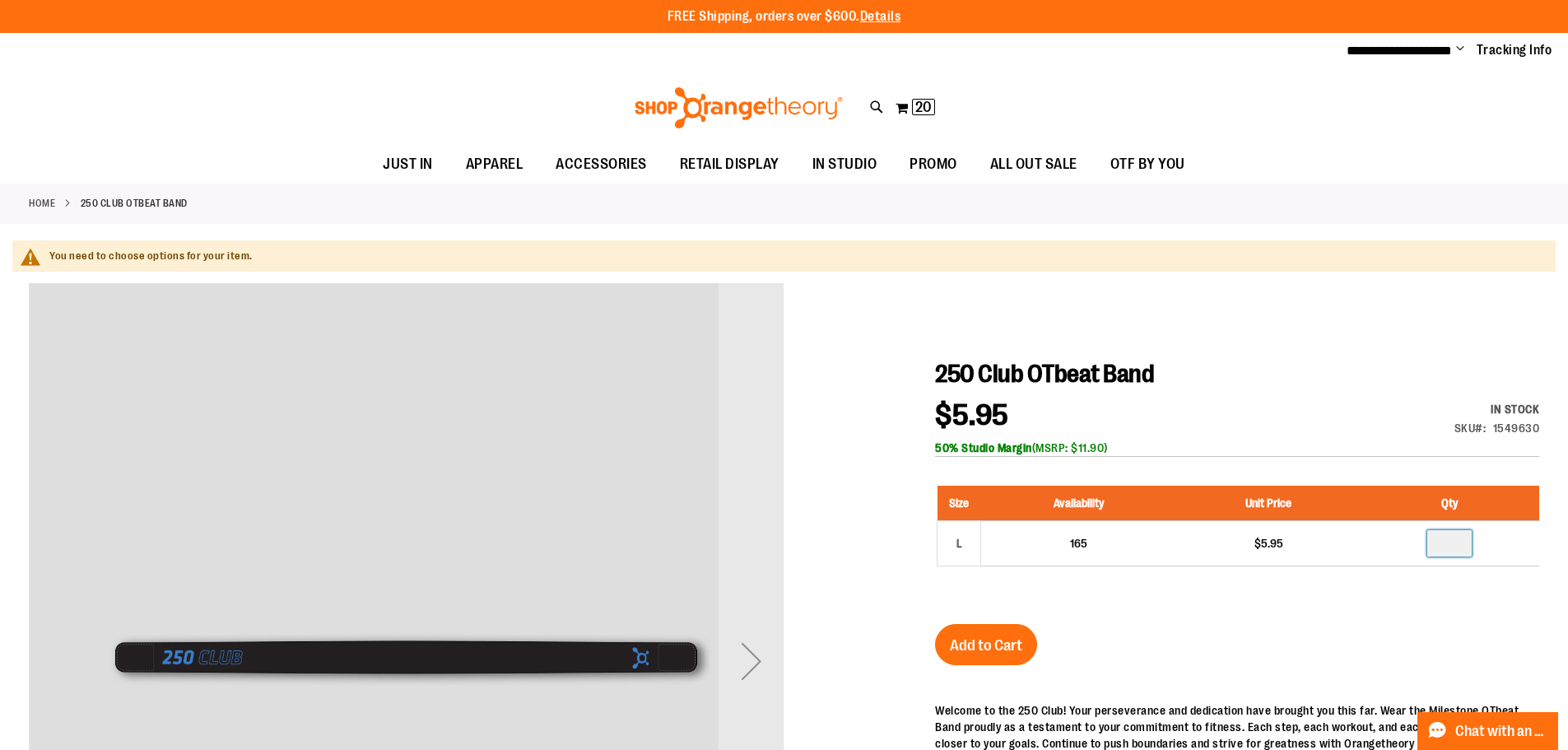 type on "*" 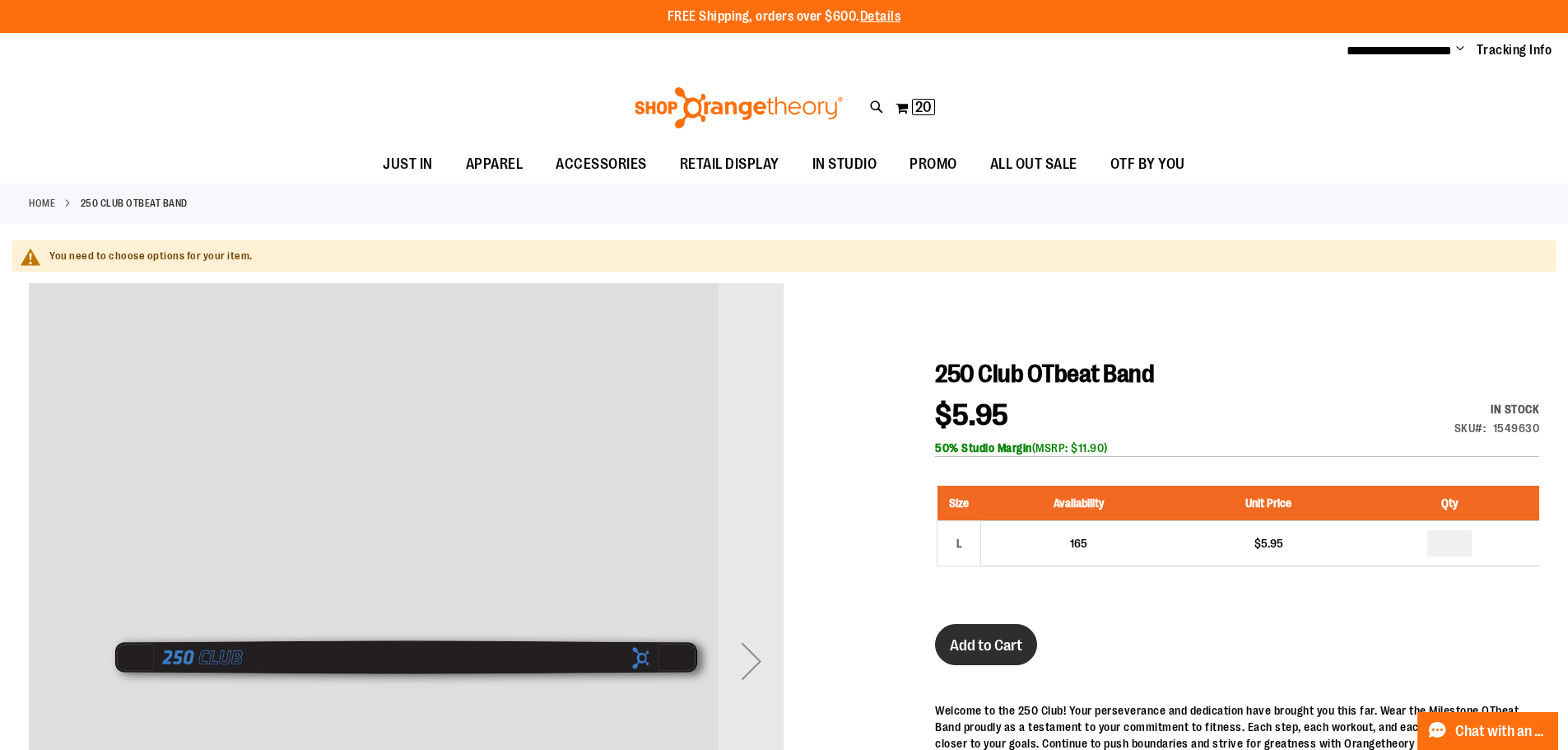 click on "Add to Cart" at bounding box center [986, 645] 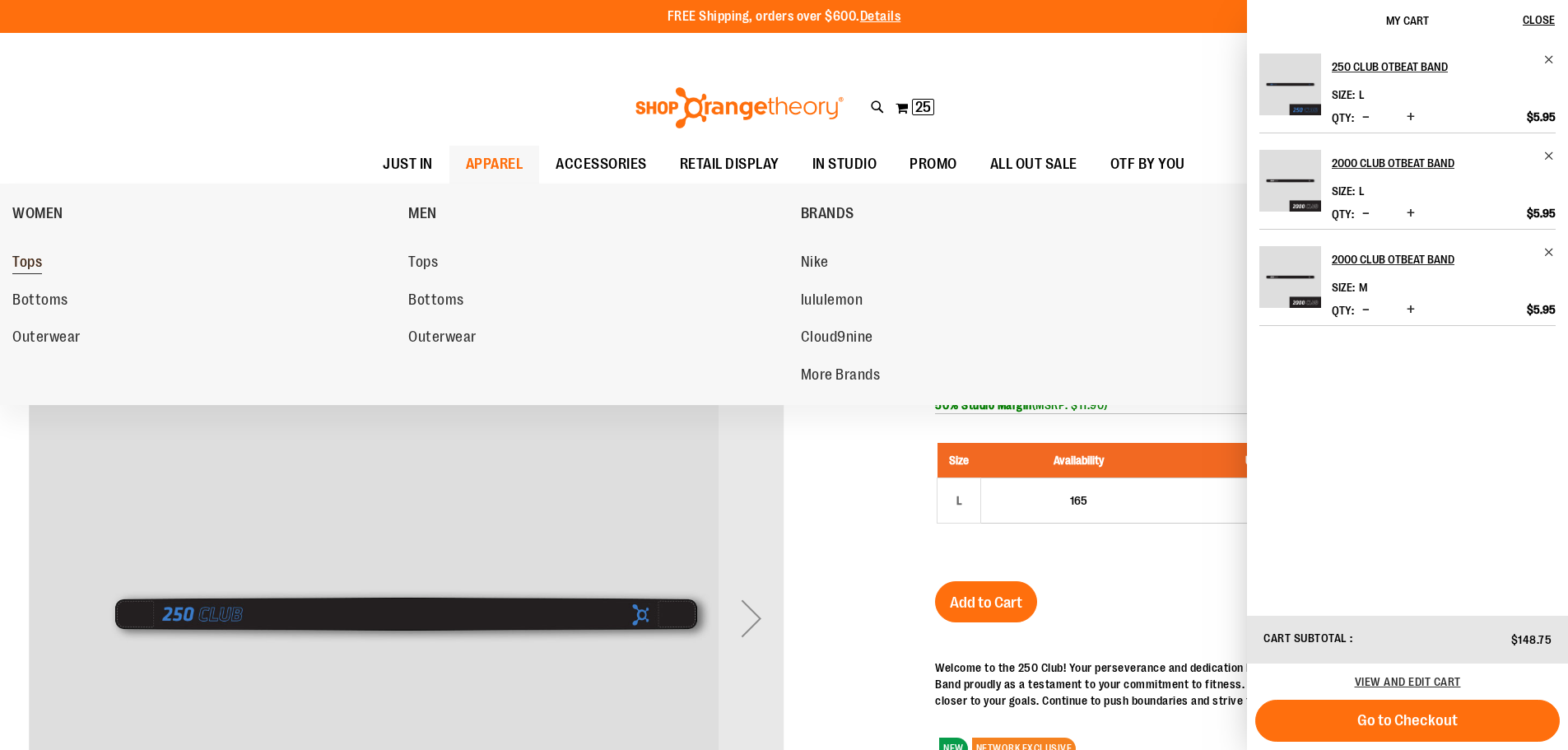 click on "Tops" at bounding box center (27, 263) 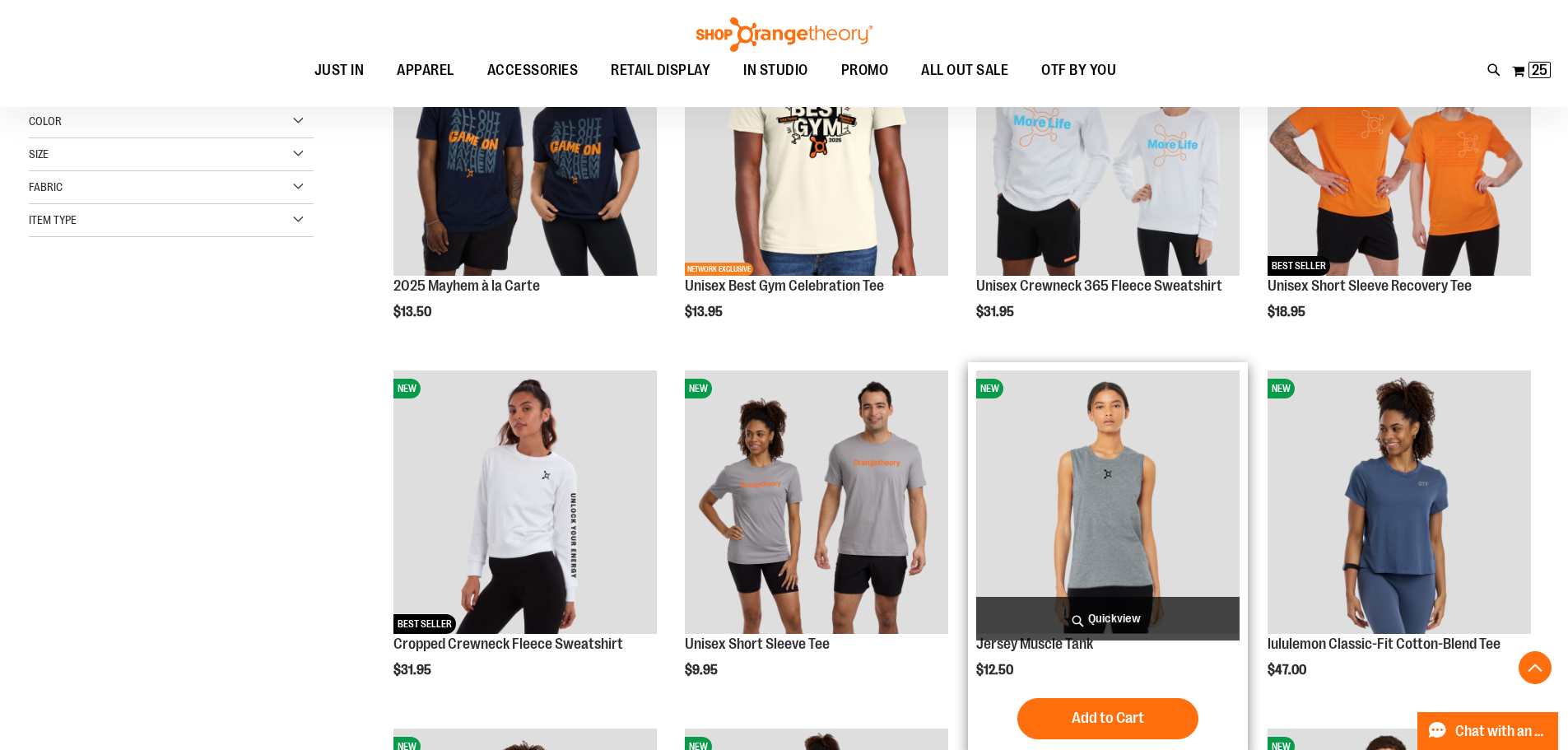 scroll, scrollTop: 411, scrollLeft: 0, axis: vertical 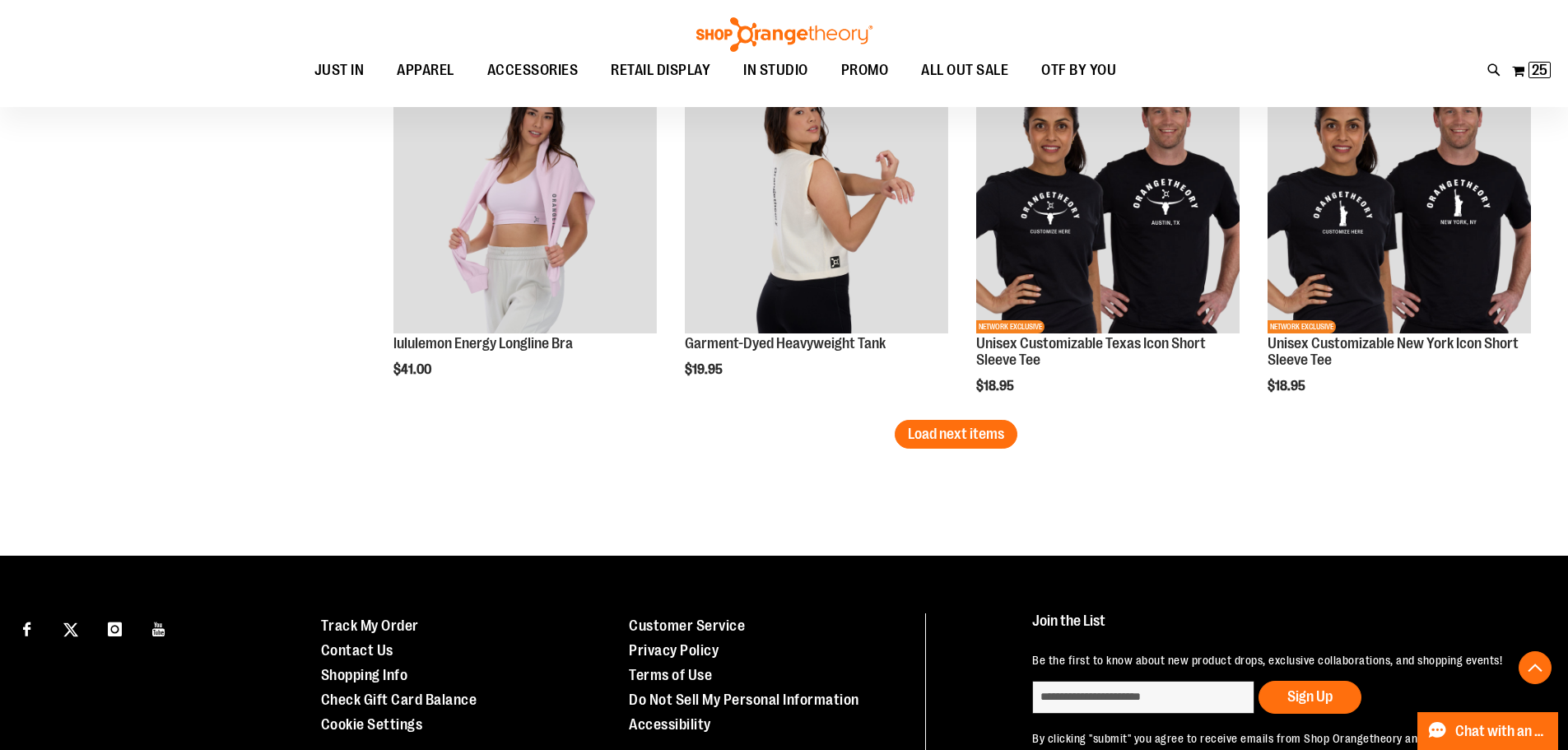 type on "**********" 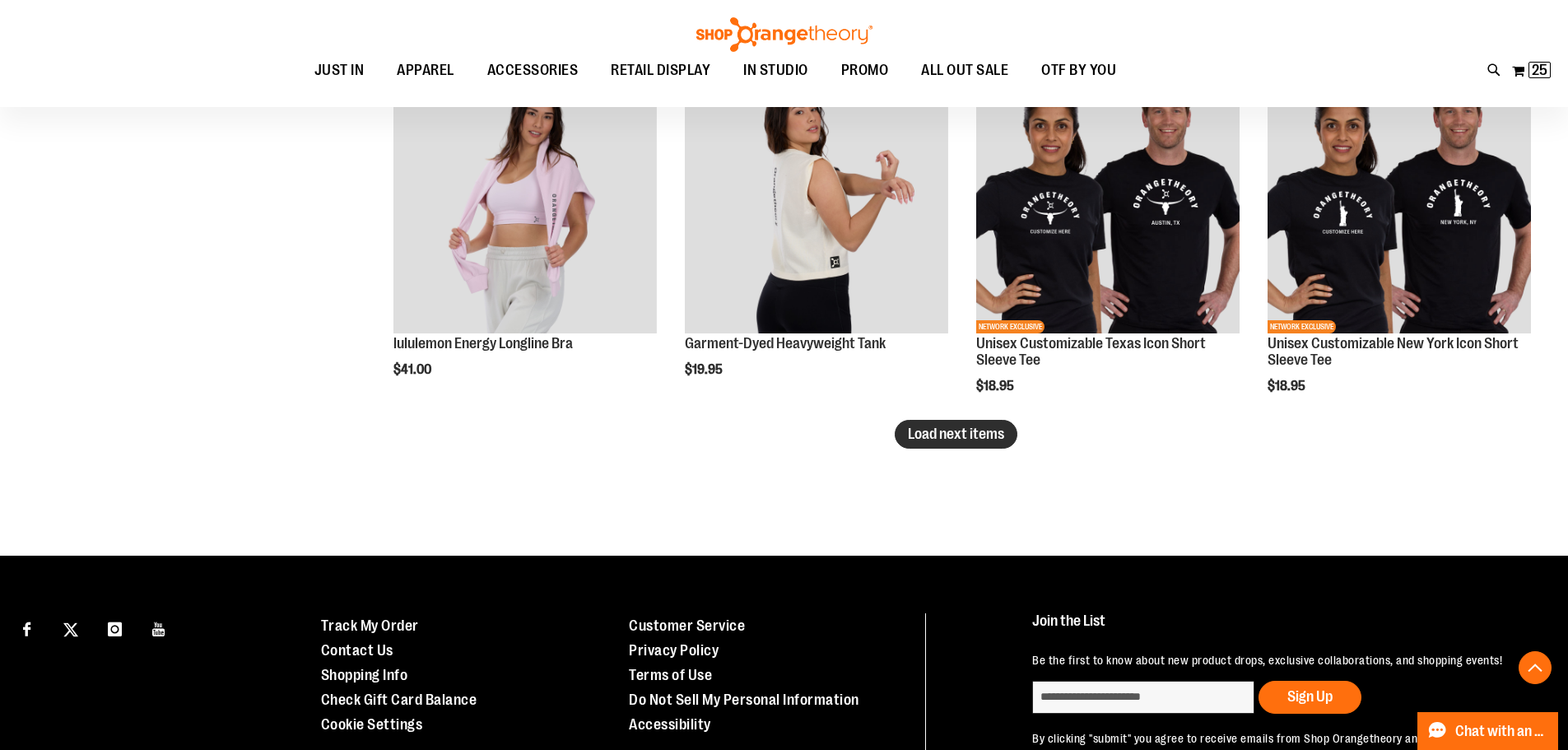 click on "Load next items" at bounding box center [956, 434] 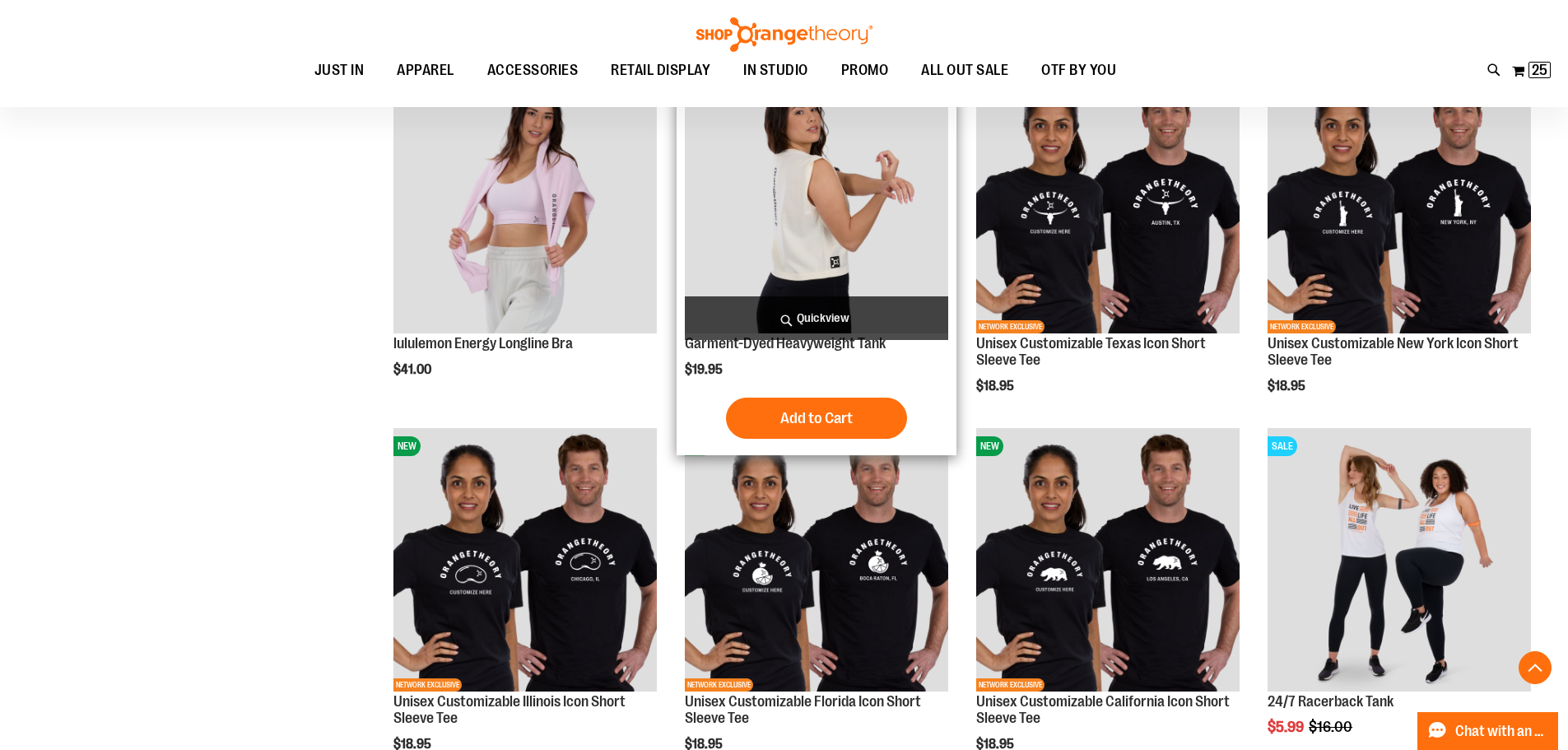 click at bounding box center (817, 203) 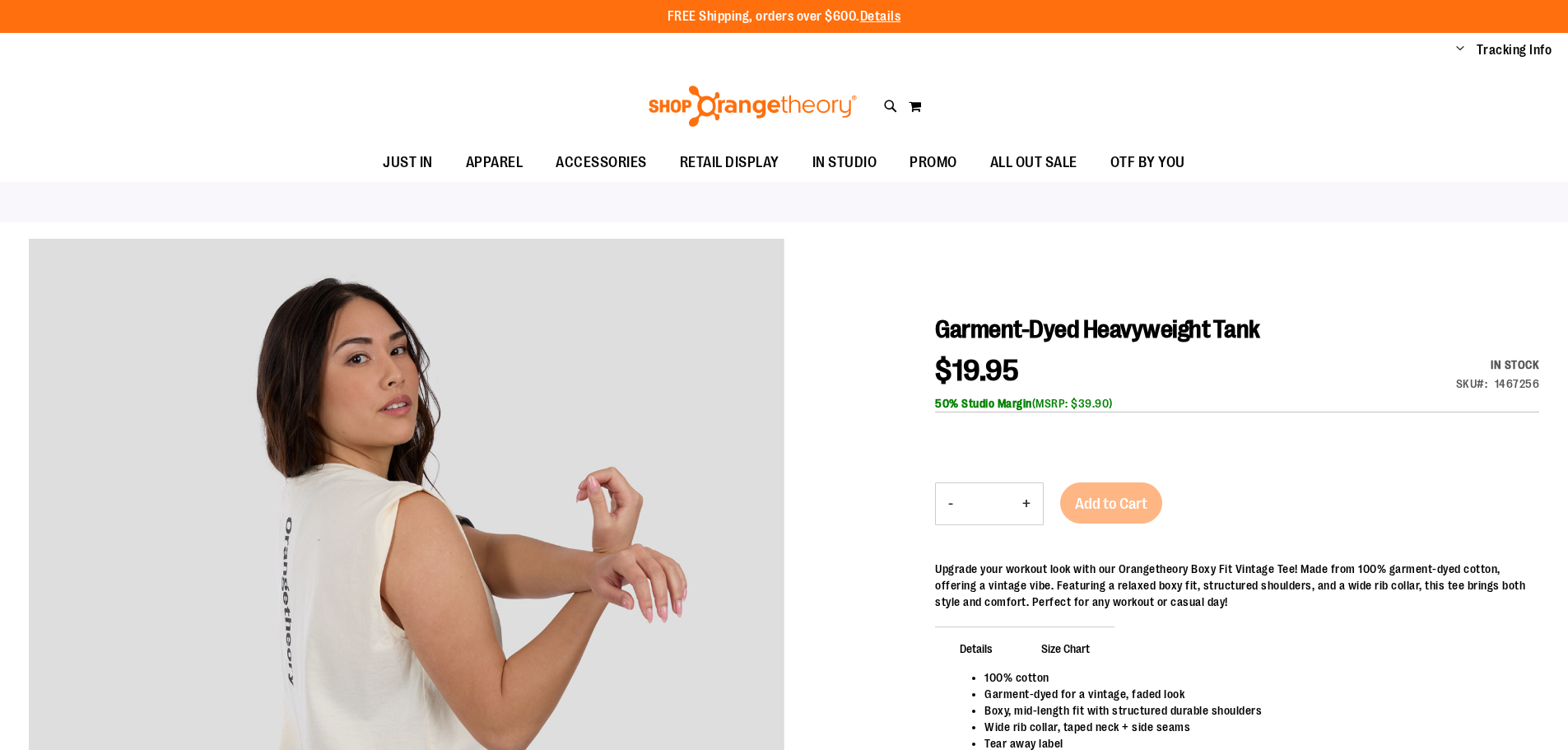 scroll, scrollTop: 0, scrollLeft: 0, axis: both 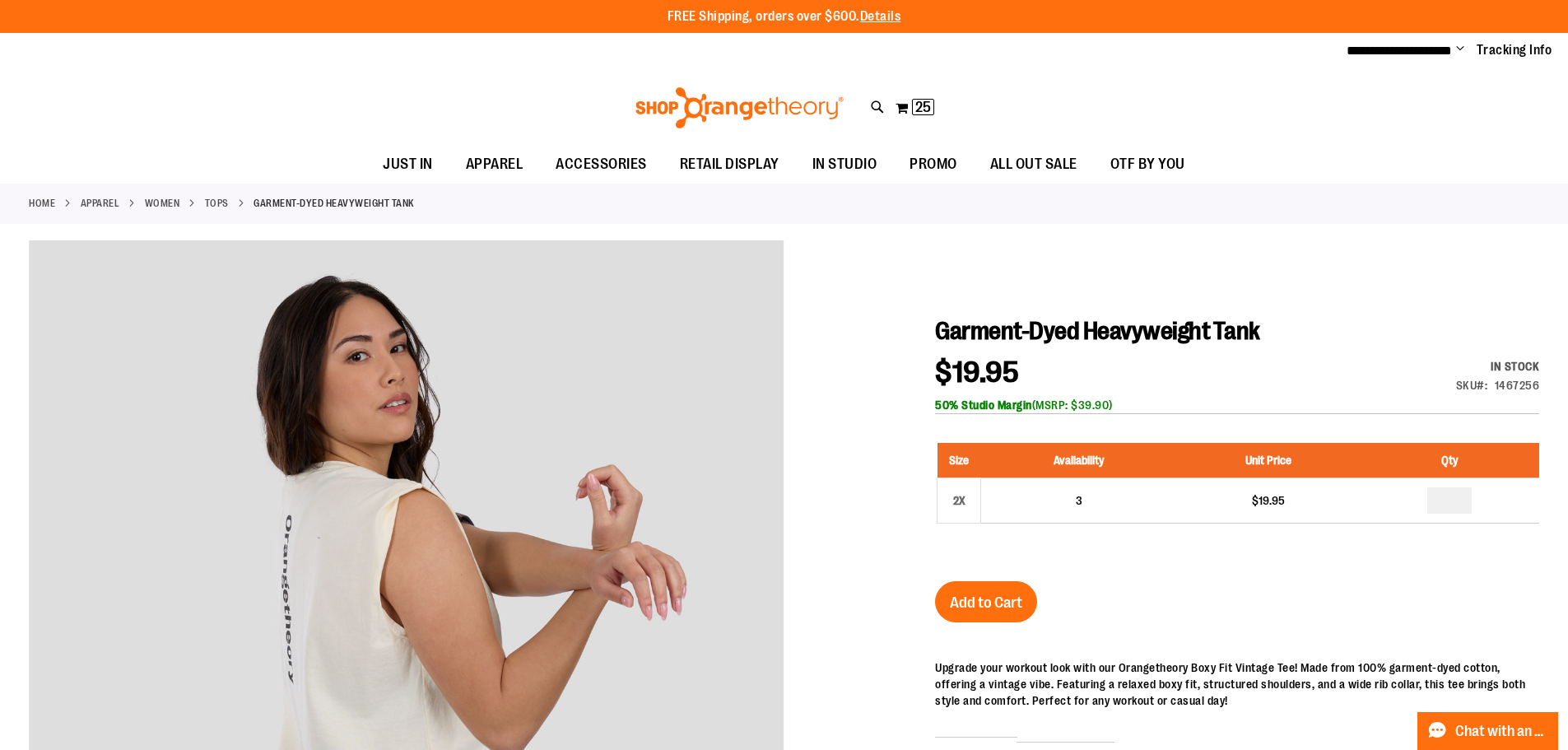 type on "**********" 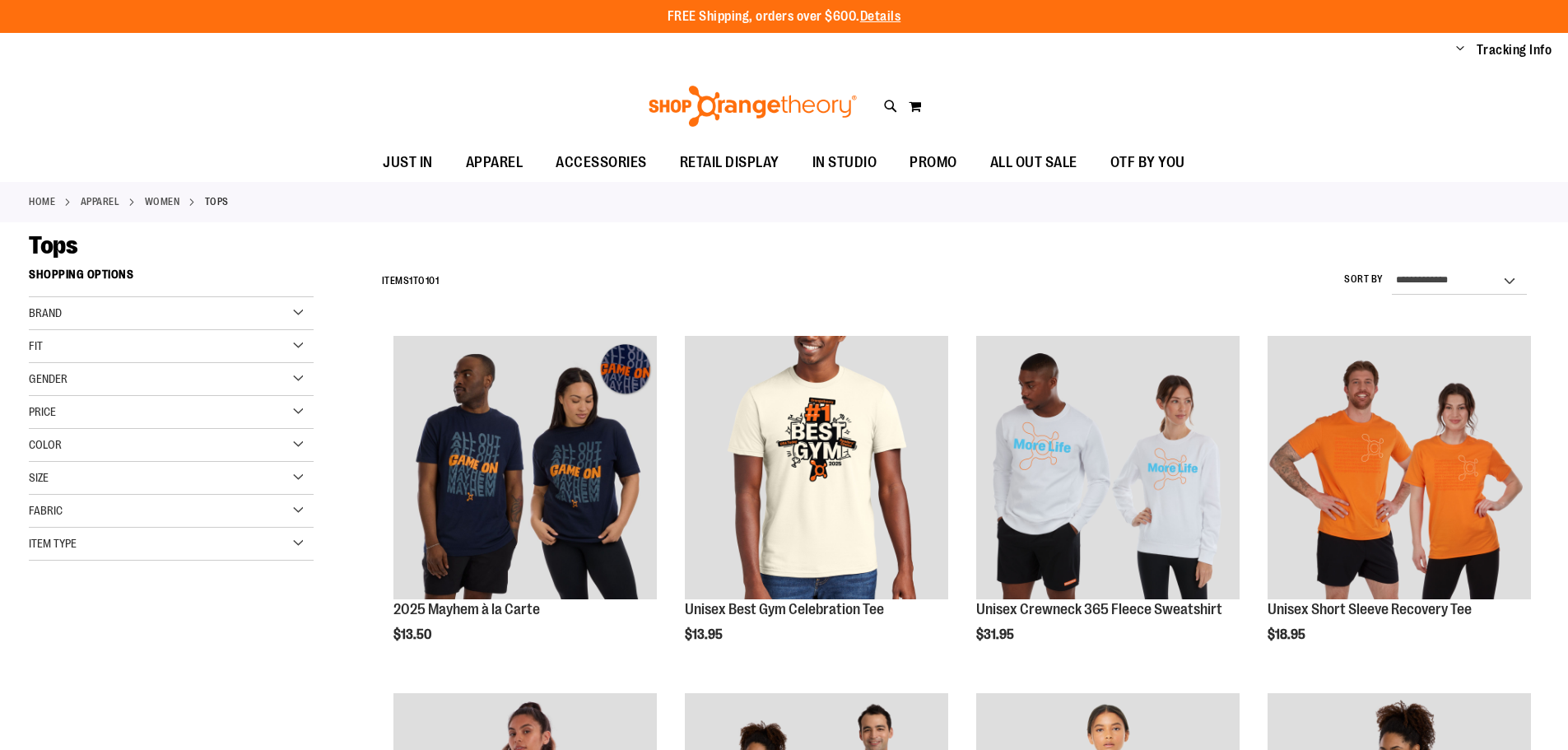 scroll, scrollTop: 0, scrollLeft: 0, axis: both 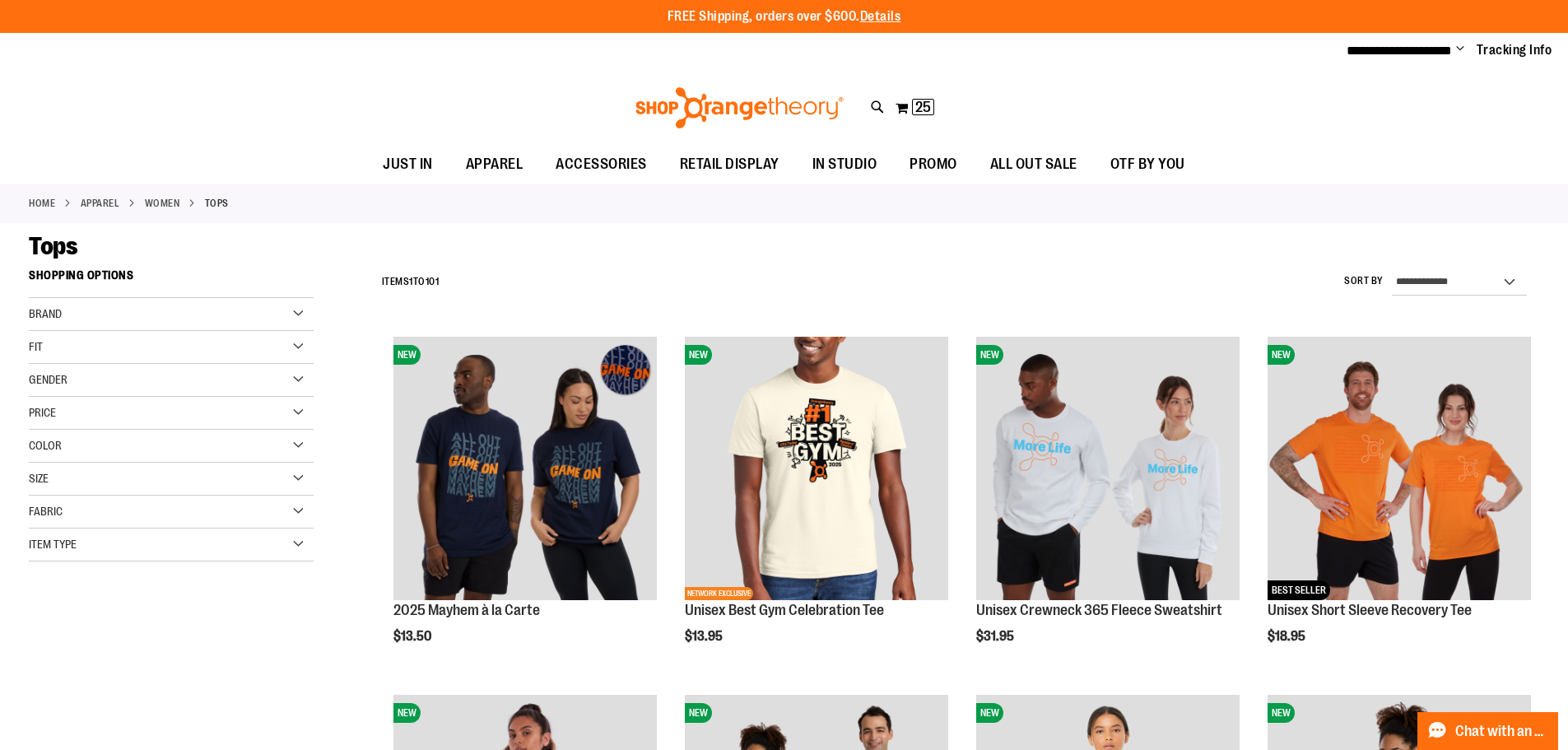 type on "**********" 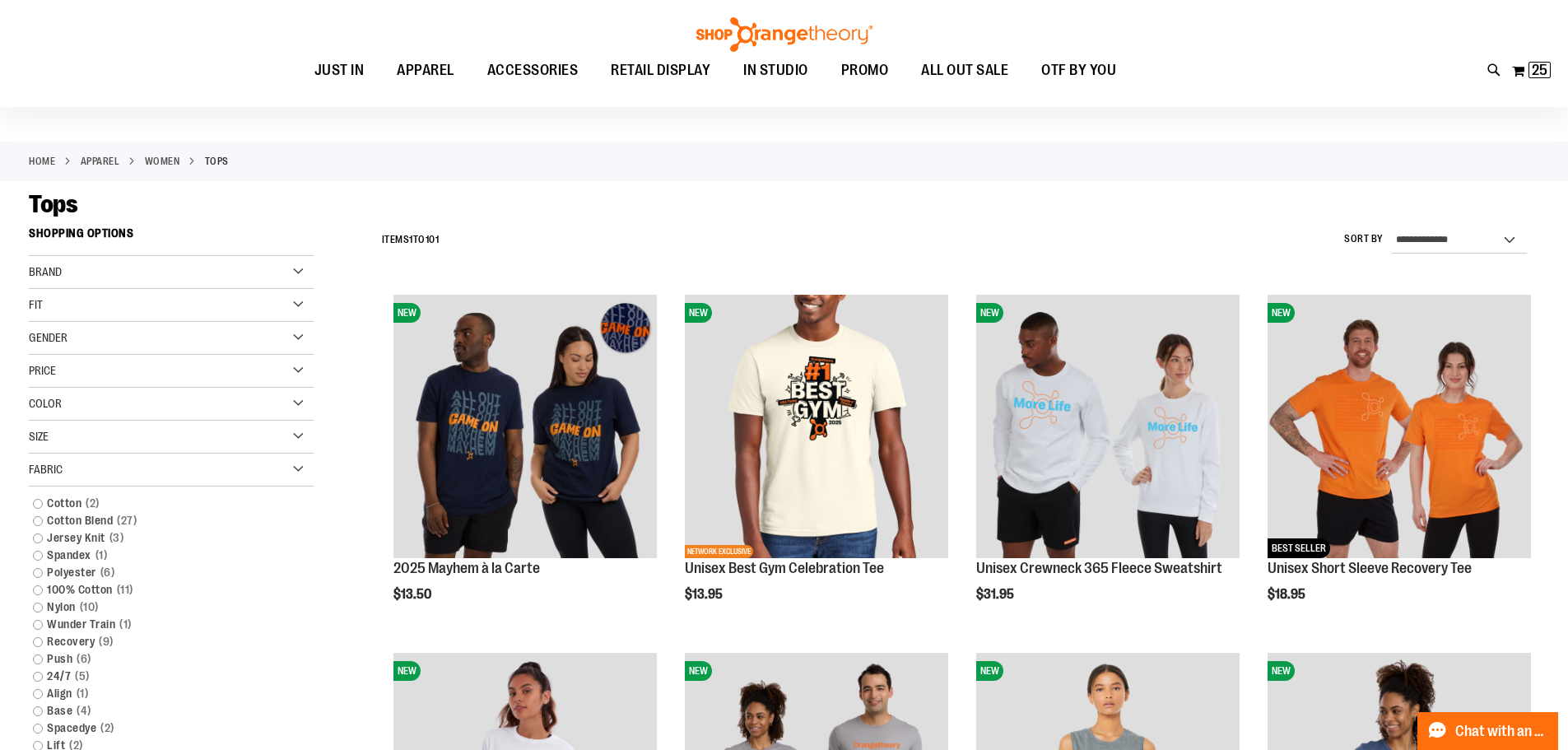 scroll, scrollTop: 82, scrollLeft: 0, axis: vertical 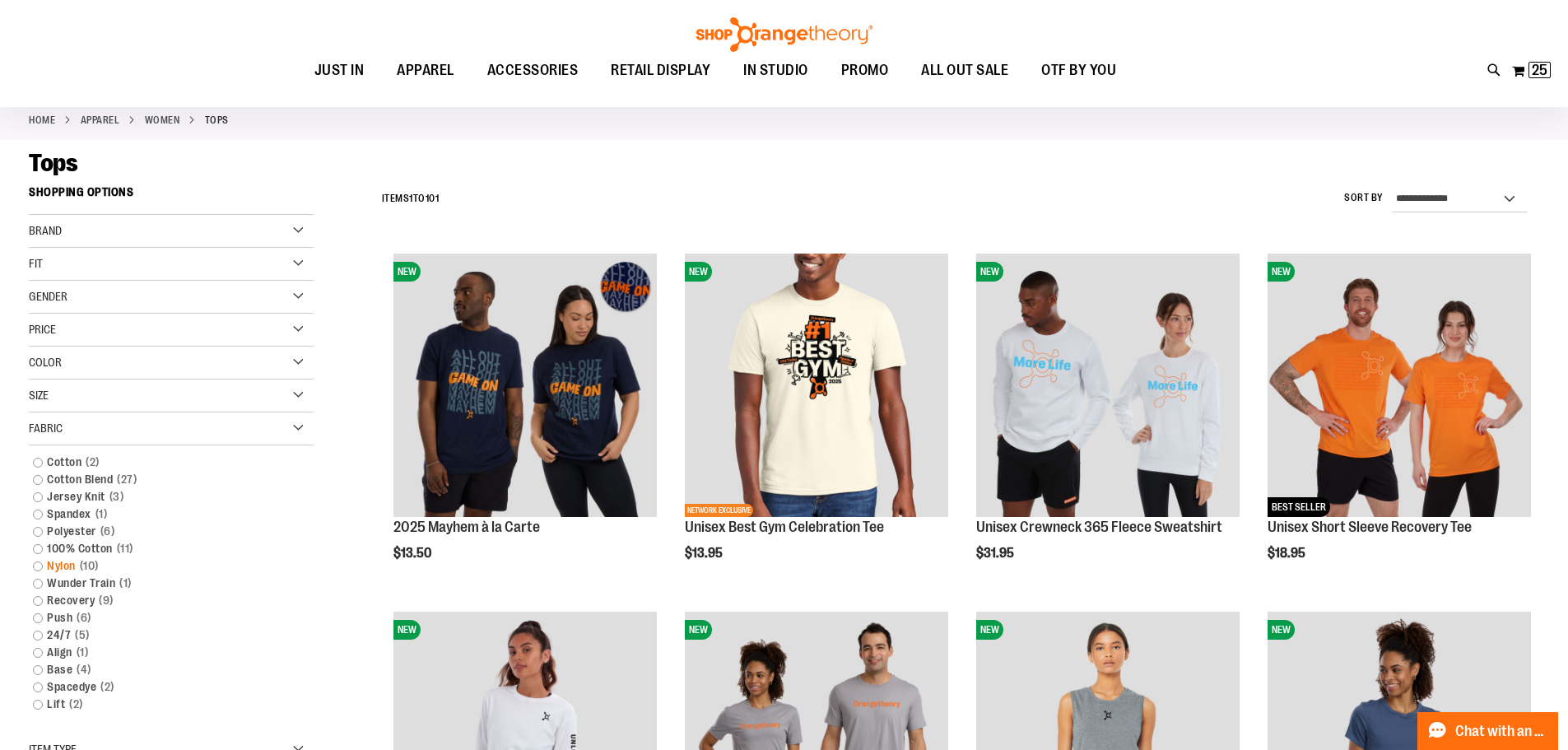 click on "10
items" at bounding box center [89, 566] 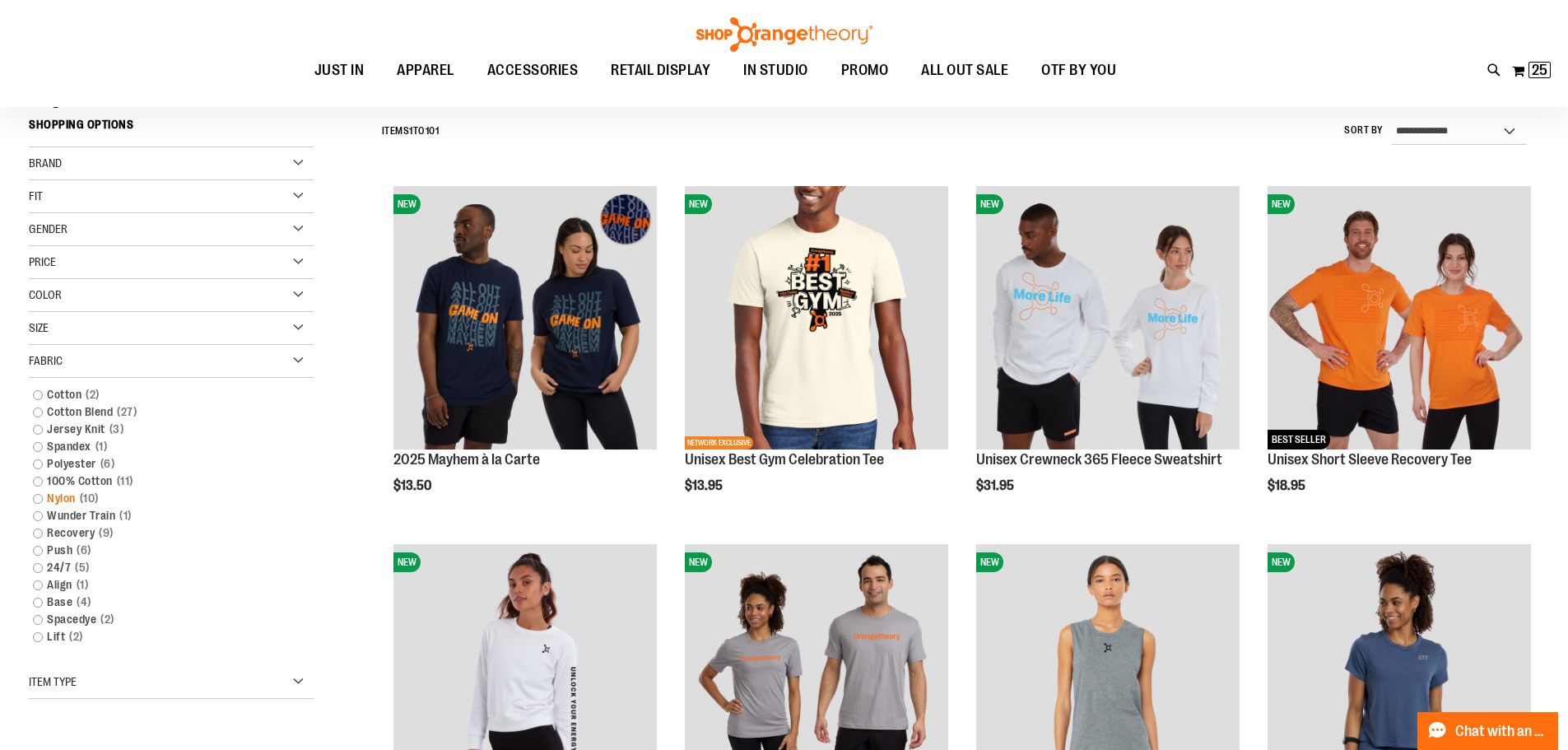 scroll, scrollTop: 153, scrollLeft: 0, axis: vertical 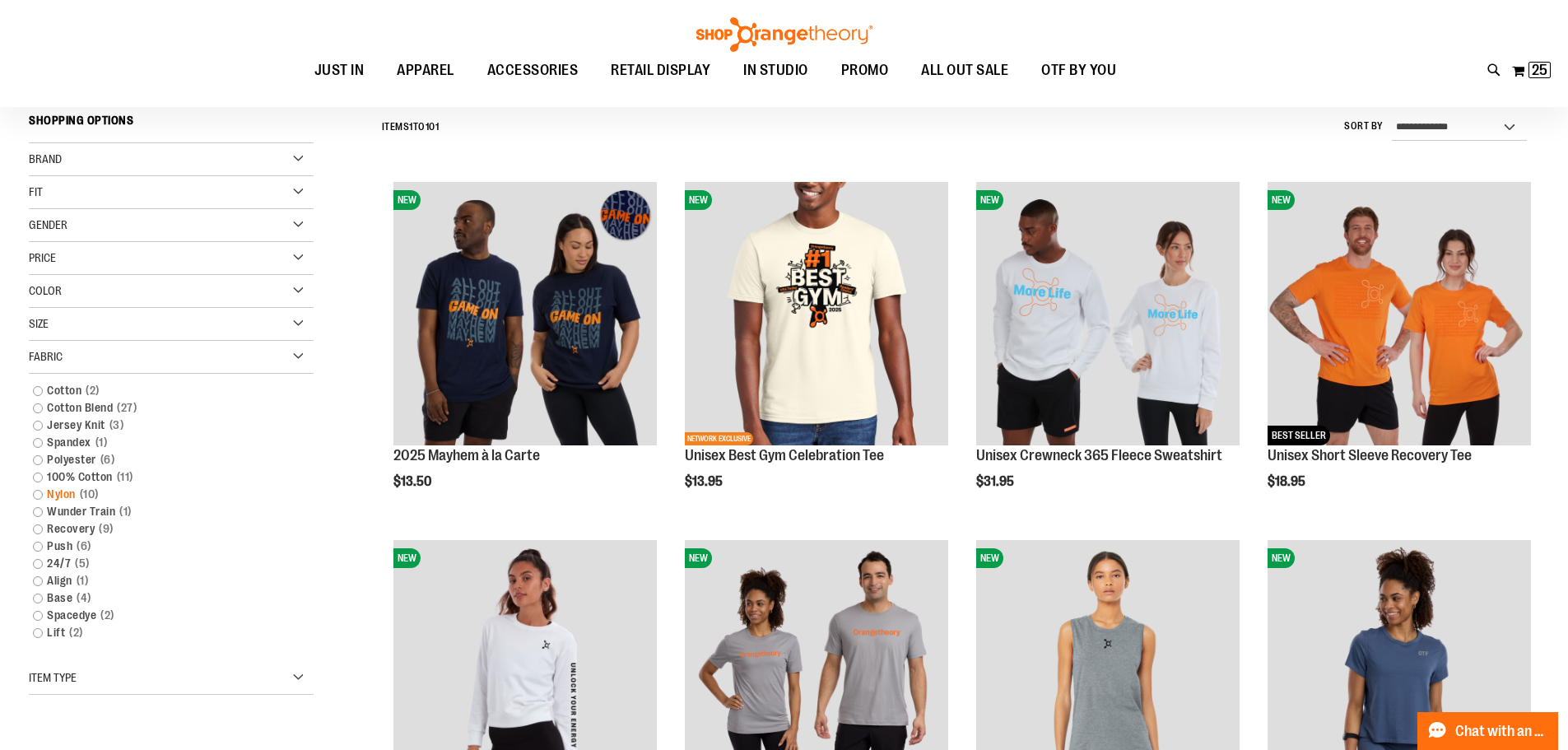 click on "Nylon                                             10
items" at bounding box center [161, 494] 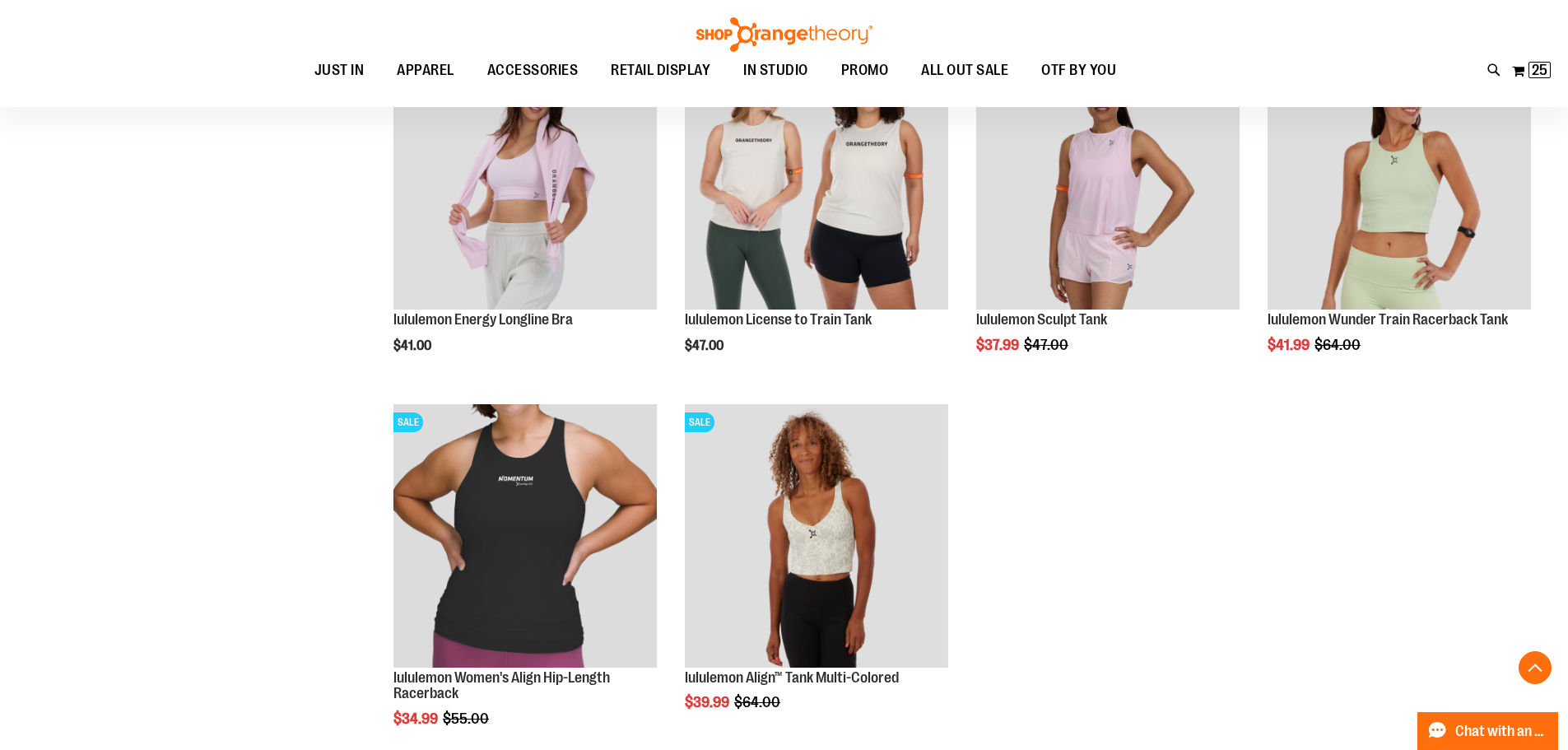scroll, scrollTop: 71, scrollLeft: 0, axis: vertical 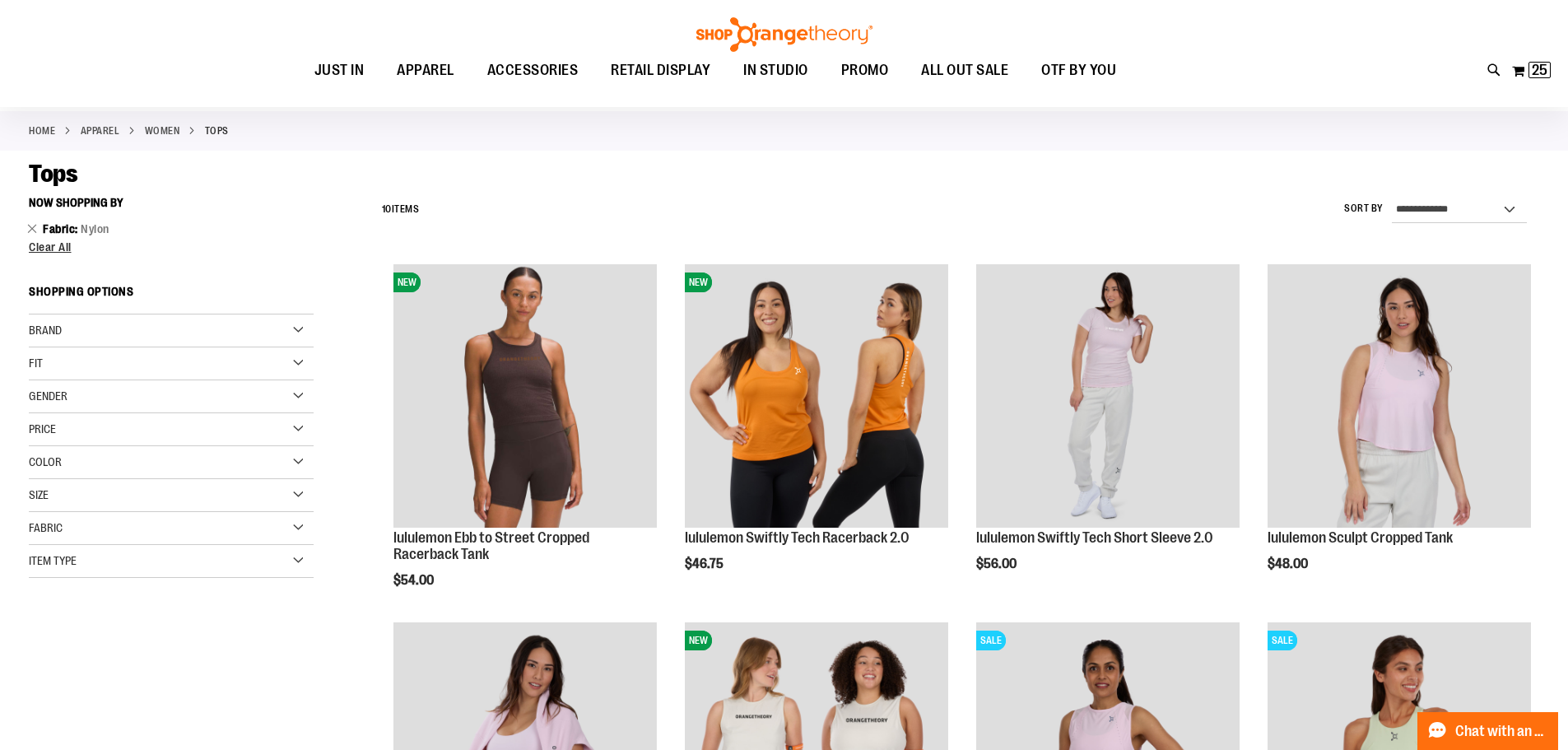 click on "Fabric" at bounding box center (171, 529) 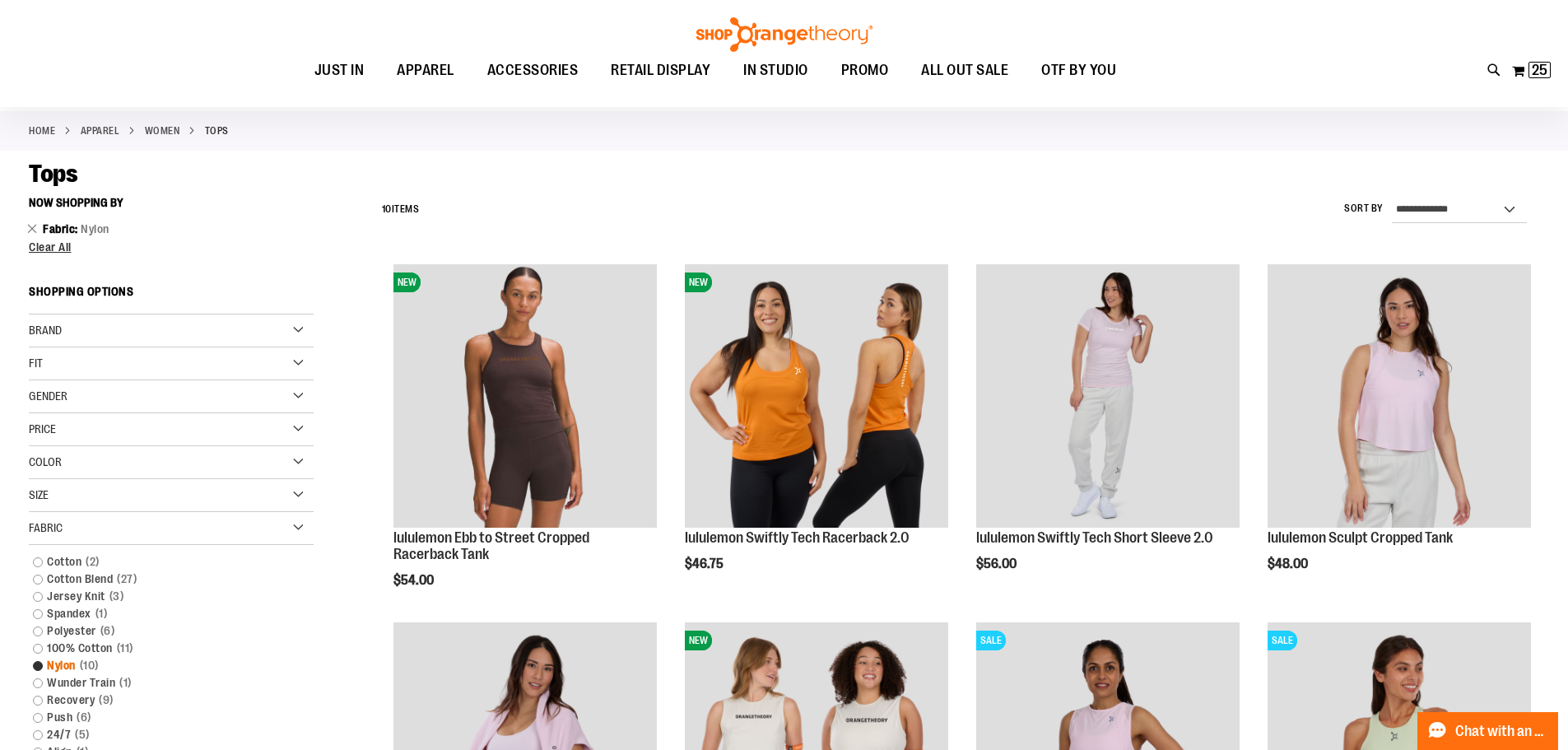 click on "Nylon                                             10
items" at bounding box center [161, 665] 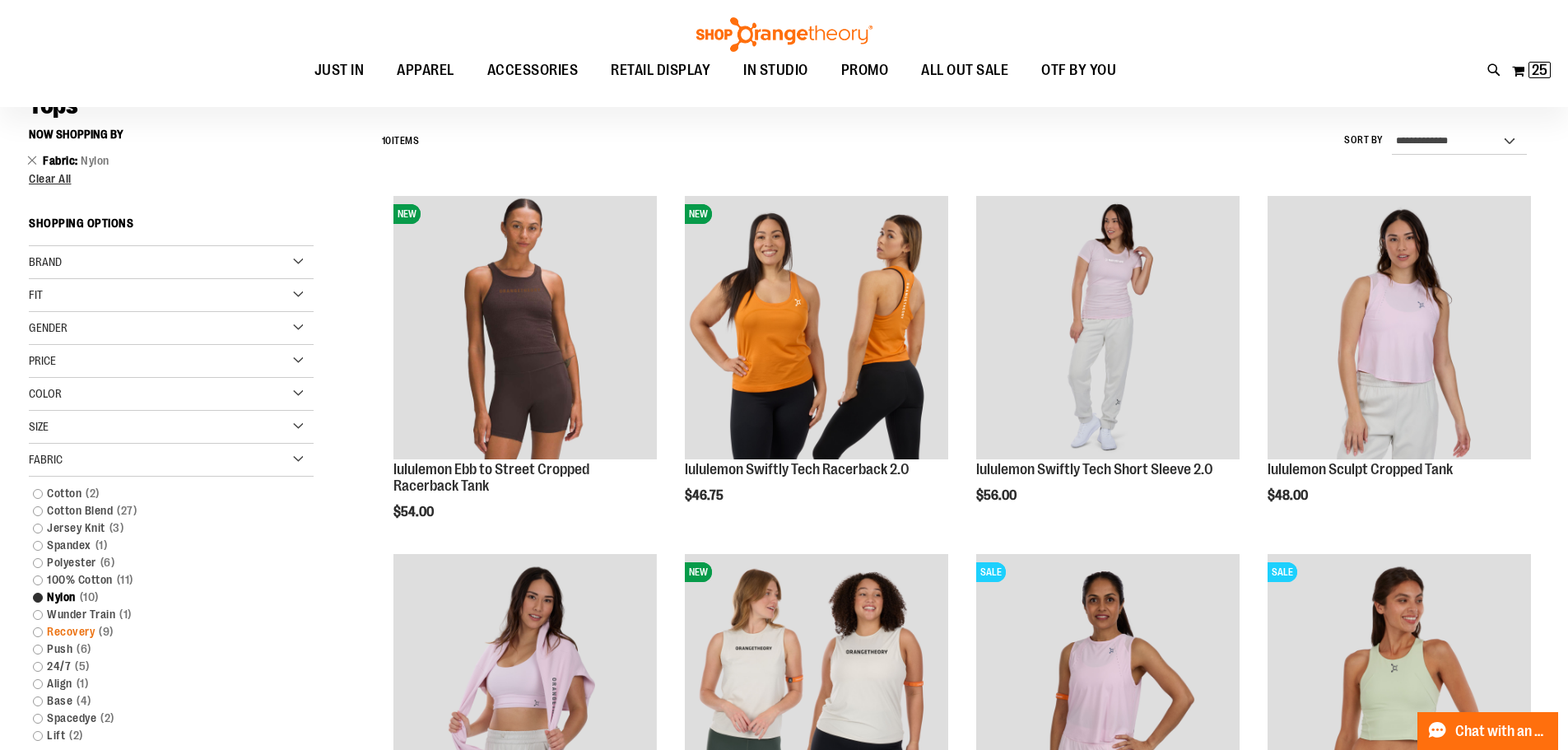 scroll, scrollTop: 153, scrollLeft: 0, axis: vertical 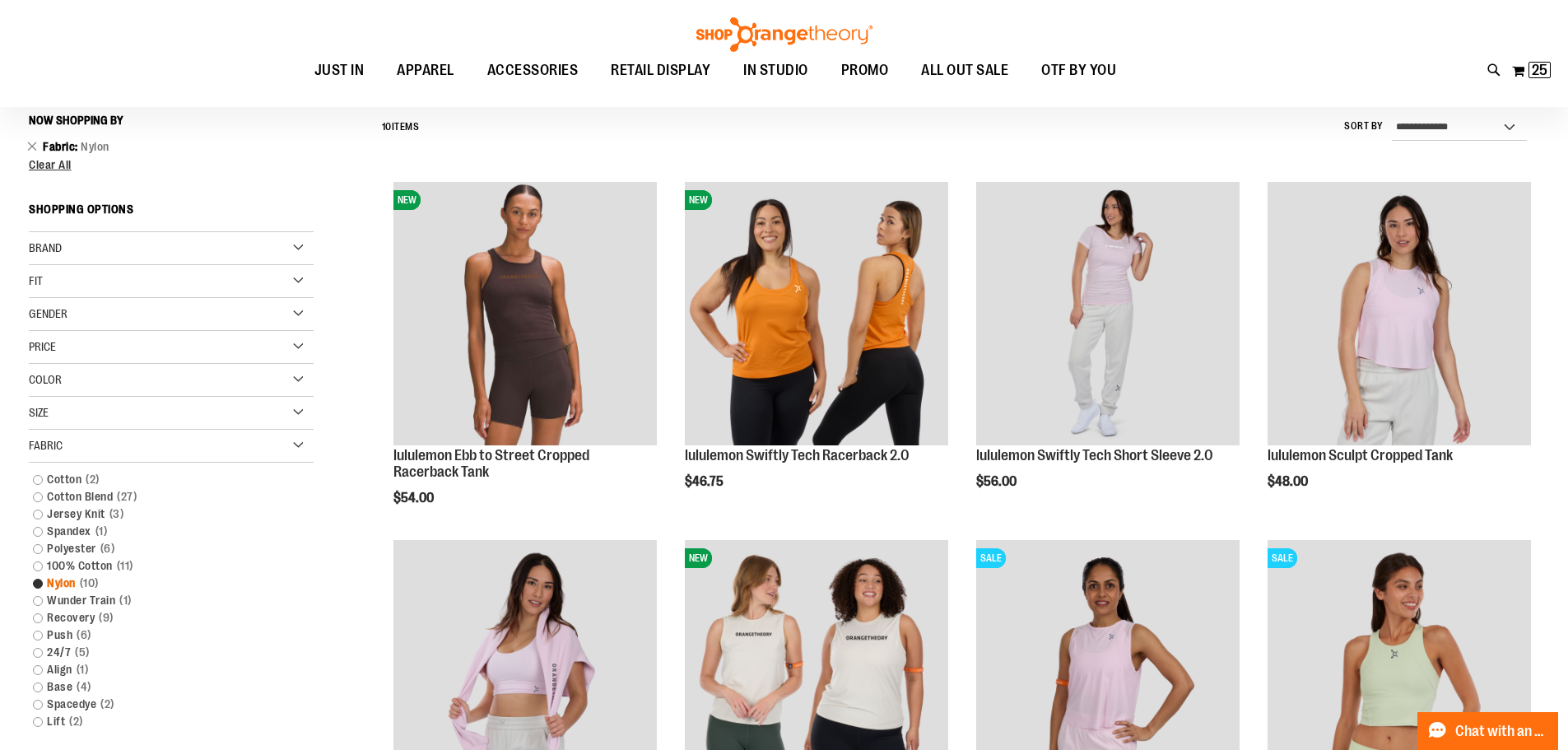click on "Nylon                                             10
items" at bounding box center [161, 583] 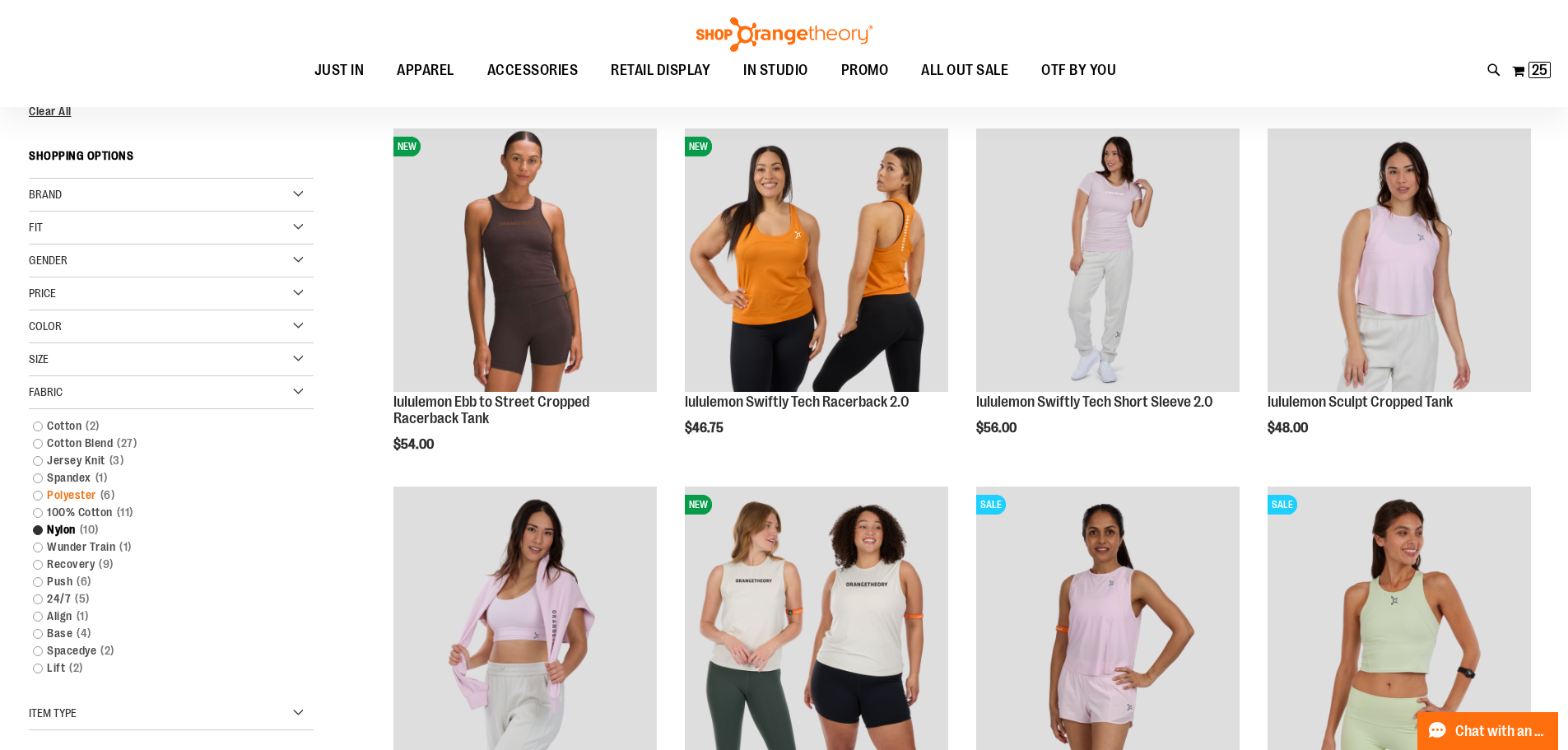 scroll, scrollTop: 235, scrollLeft: 0, axis: vertical 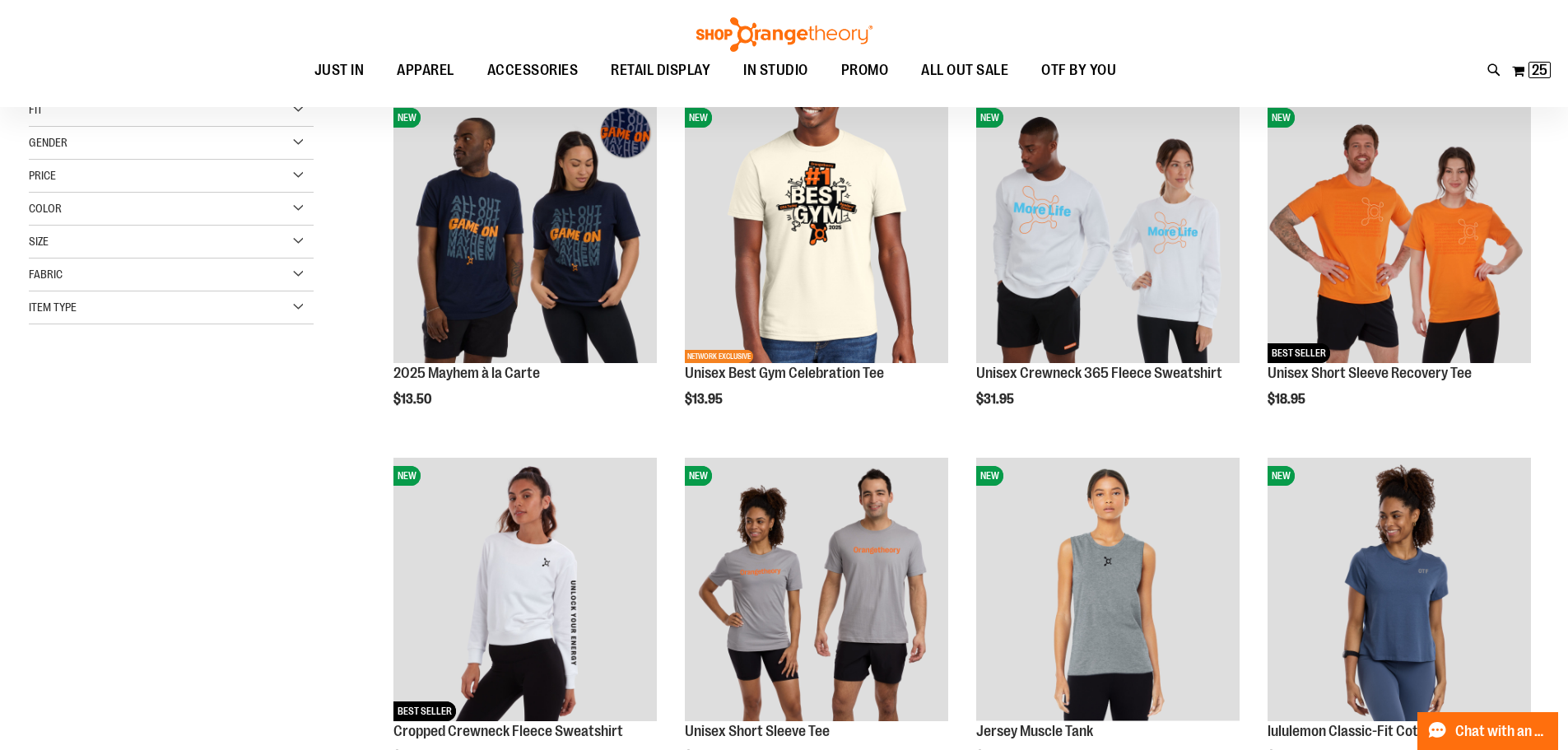 click on "Fabric" at bounding box center (171, 275) 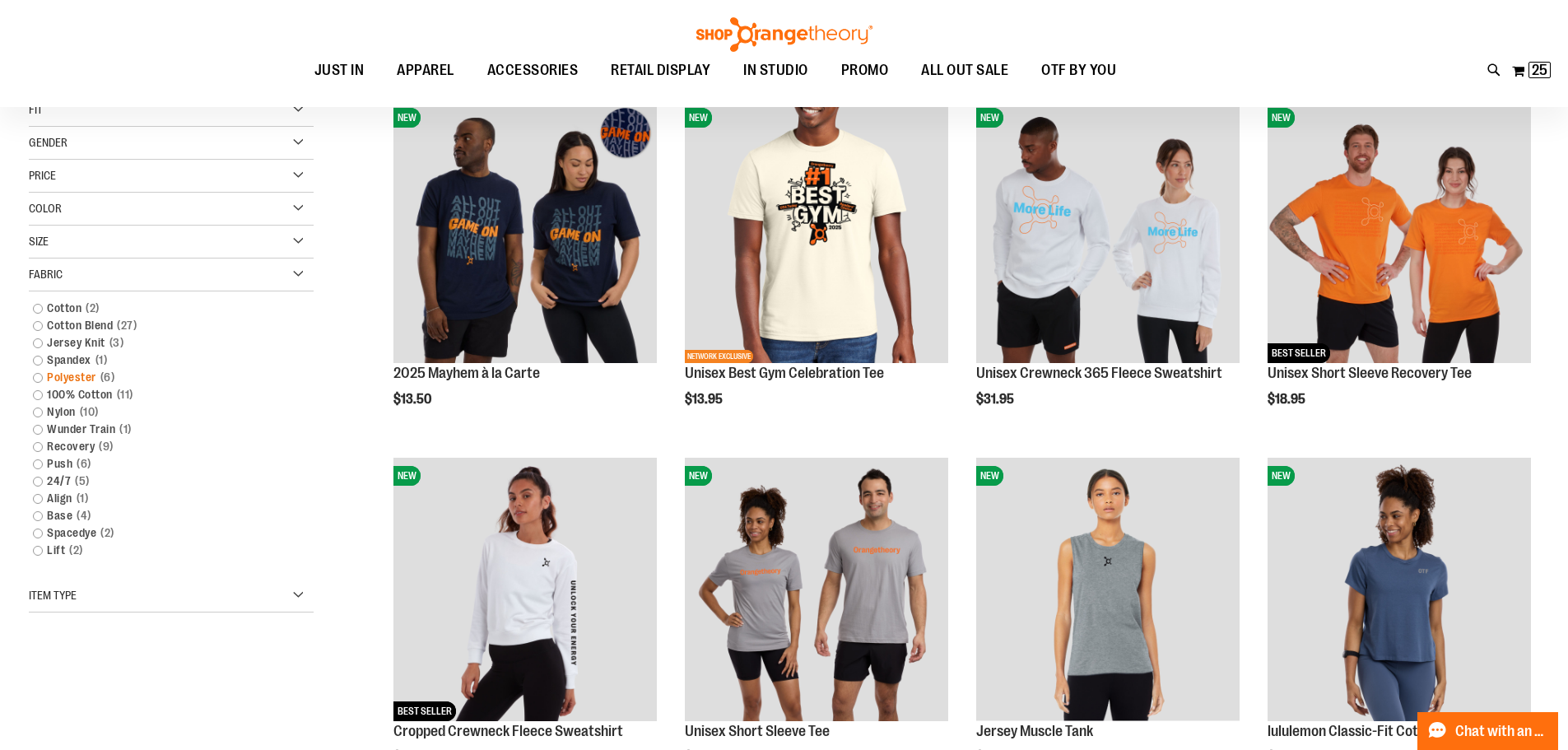 click on "Polyester                                             6
items" at bounding box center [161, 377] 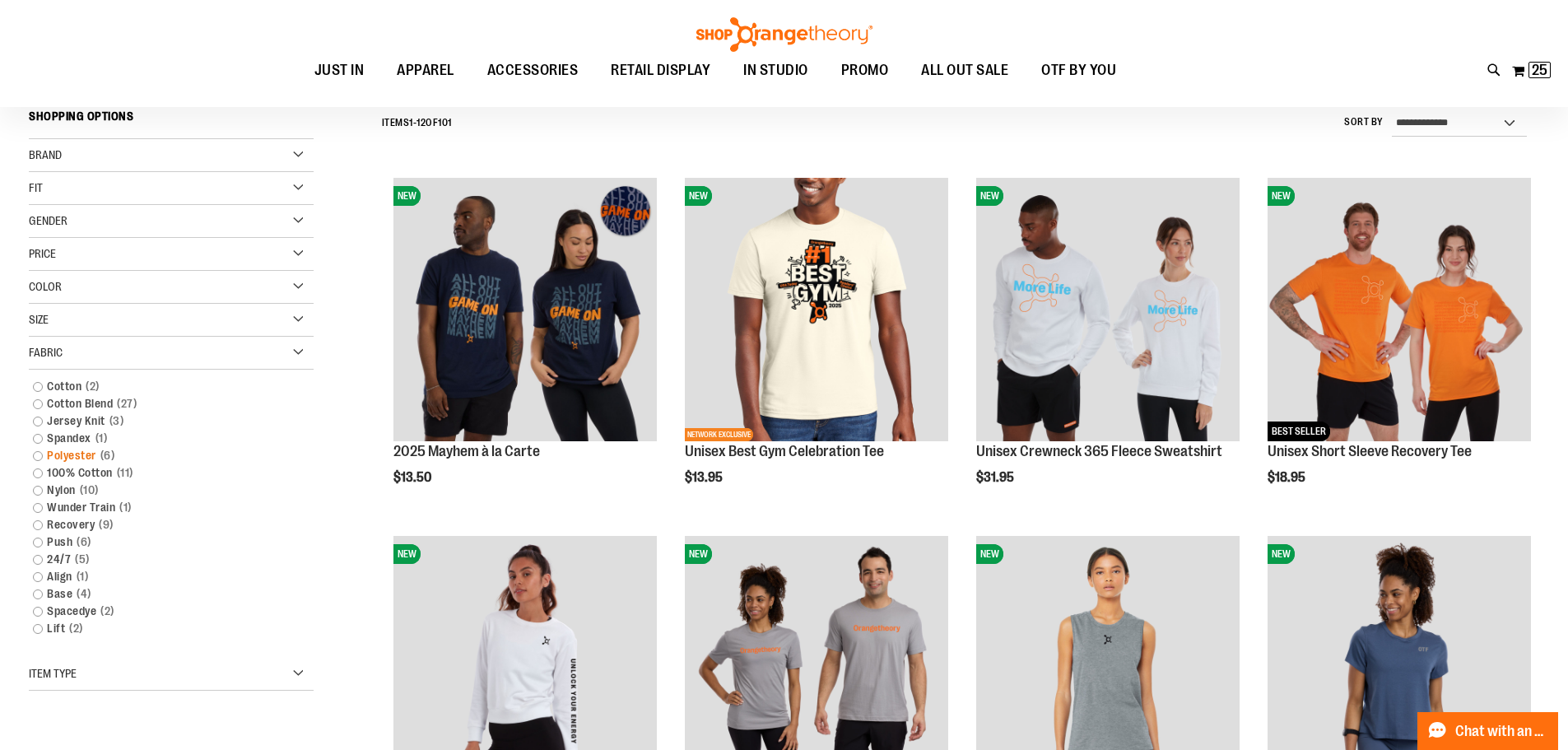 scroll, scrollTop: 153, scrollLeft: 0, axis: vertical 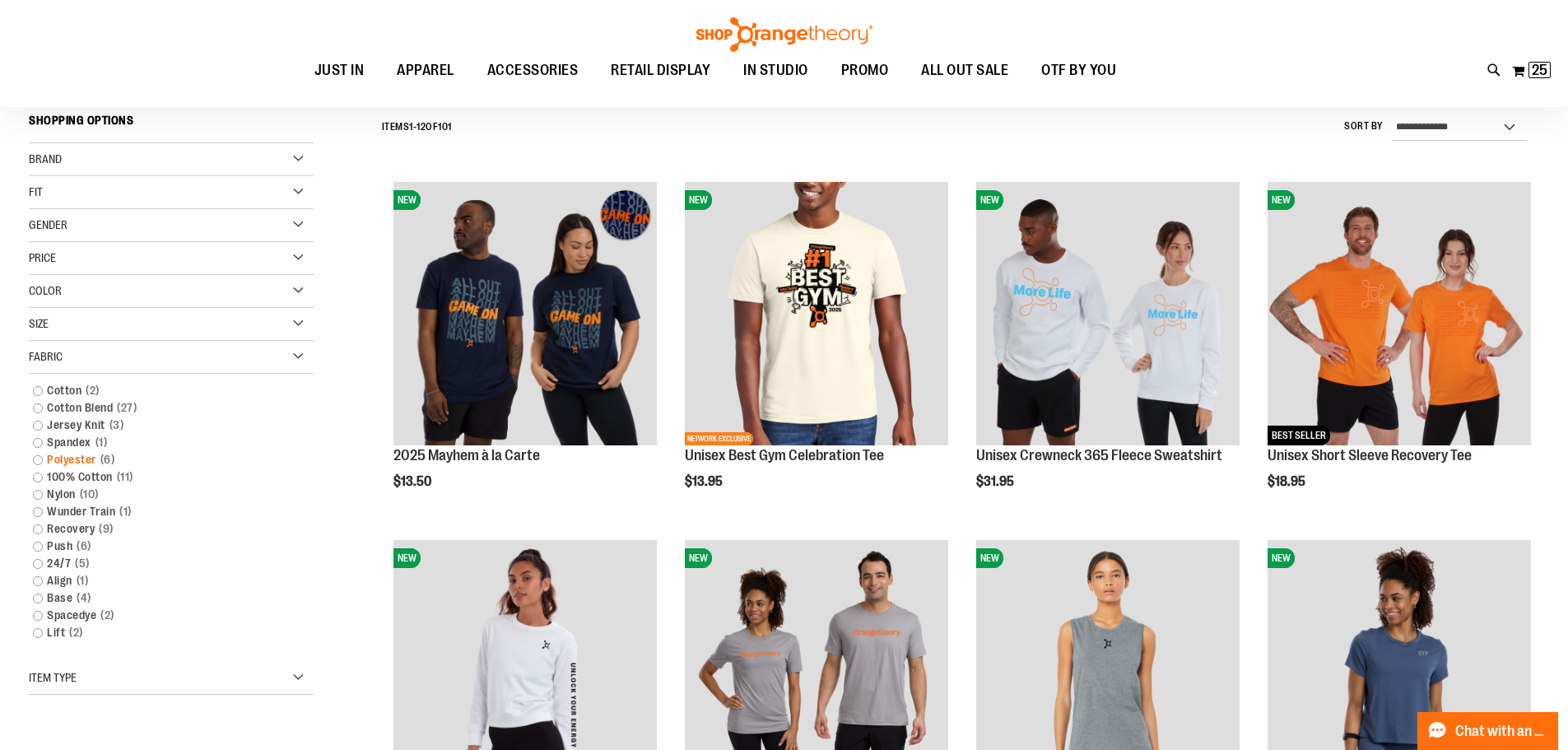 click on "Polyester                                             6
items" at bounding box center [161, 459] 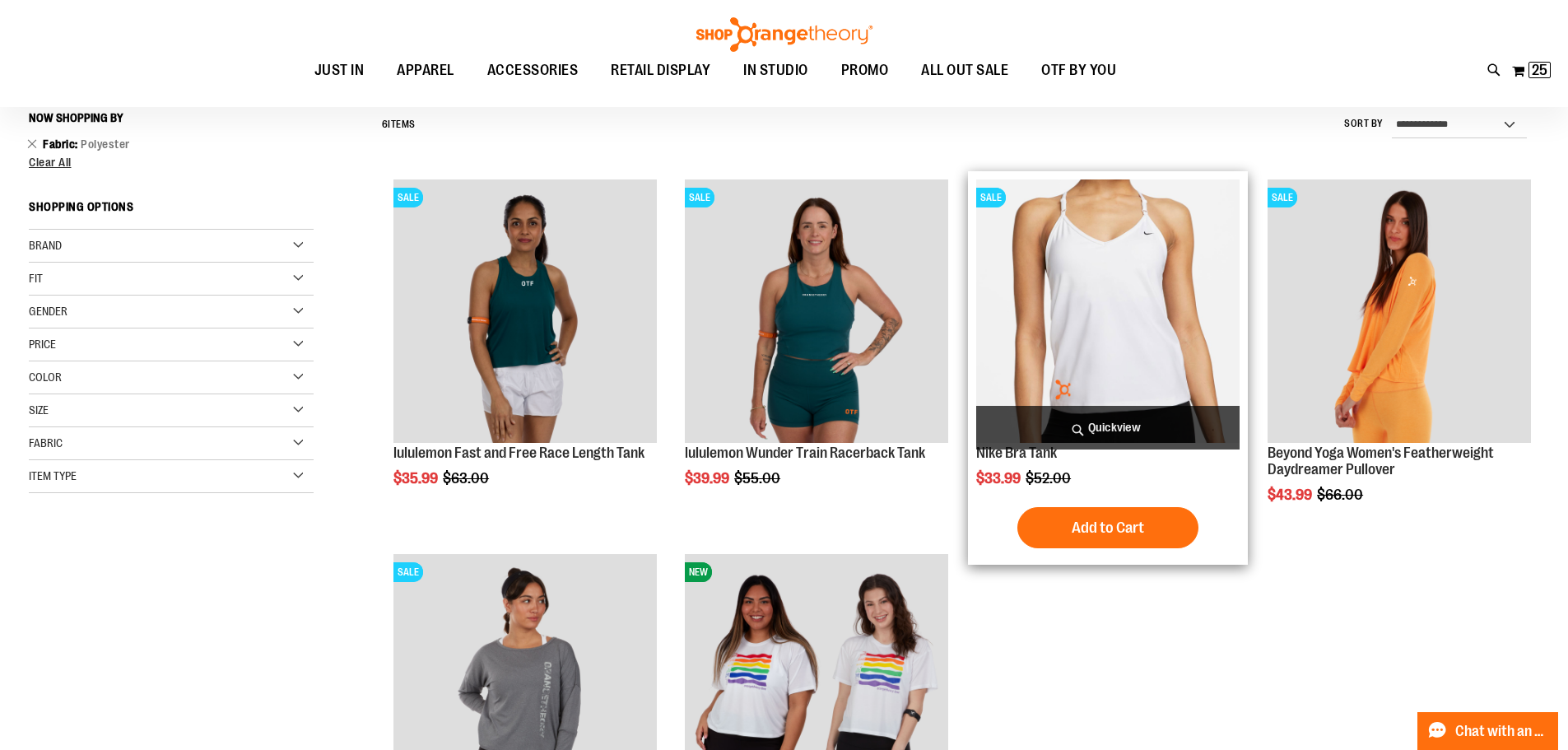 scroll, scrollTop: 0, scrollLeft: 0, axis: both 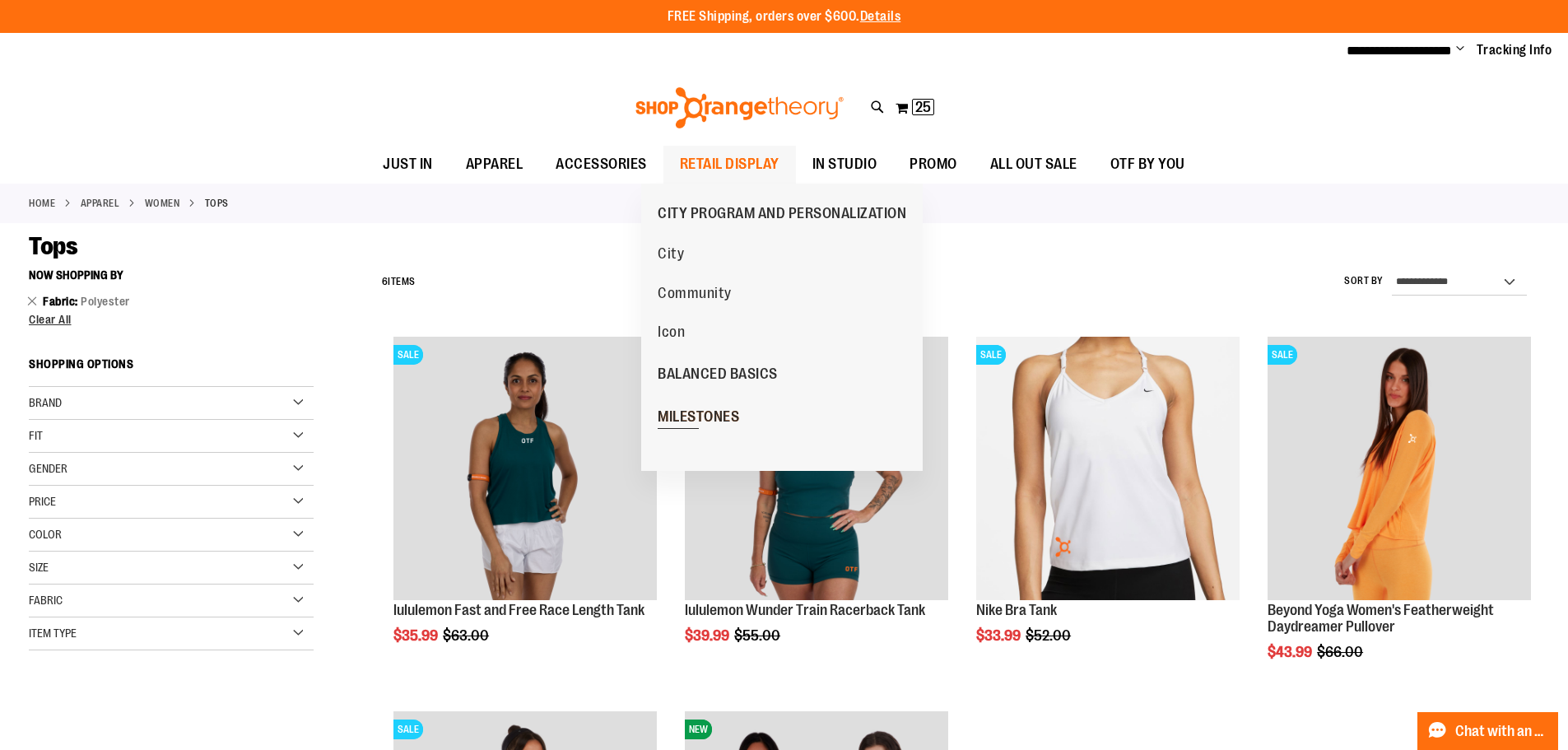 click on "MILESTONES" at bounding box center (698, 418) 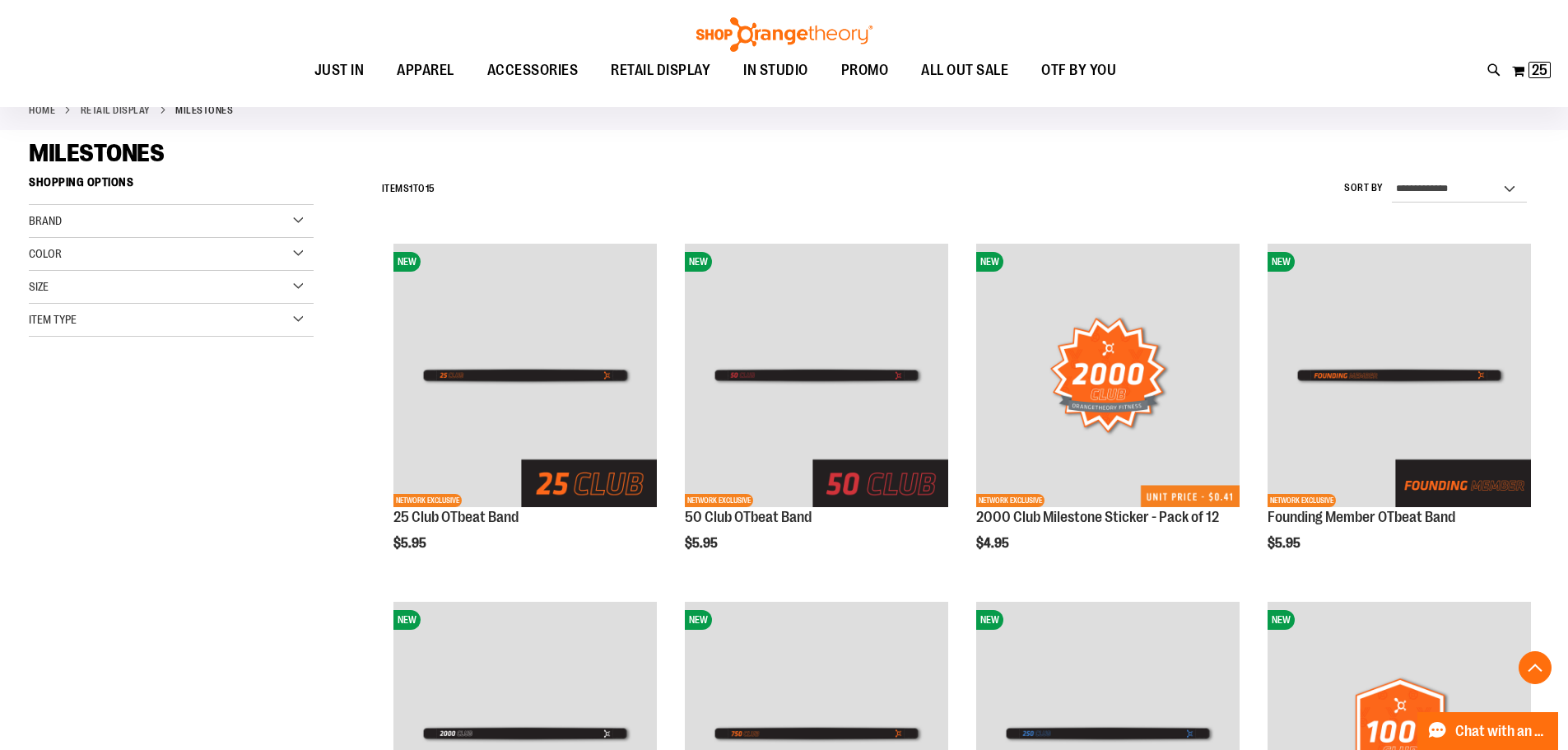 scroll, scrollTop: 411, scrollLeft: 0, axis: vertical 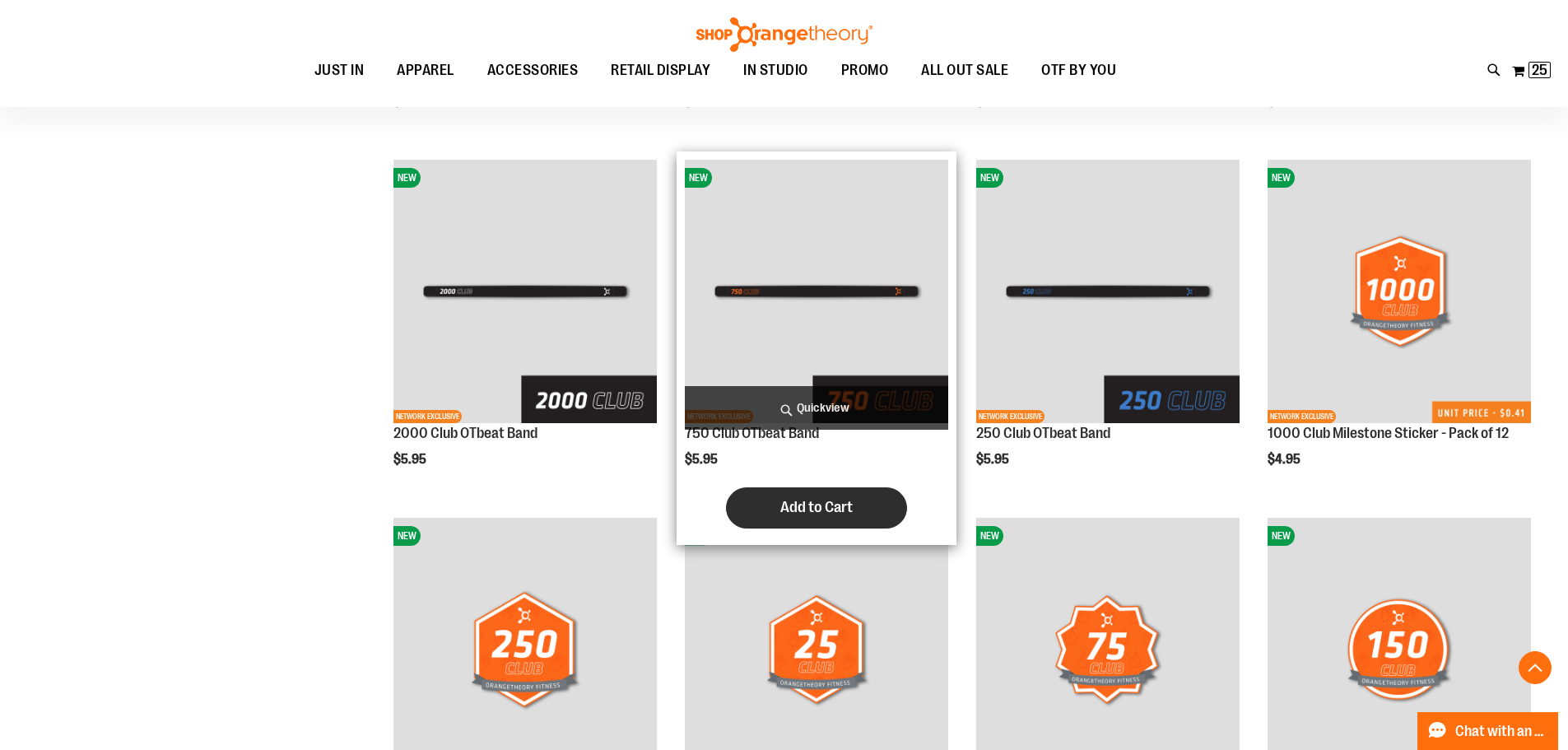 type on "**********" 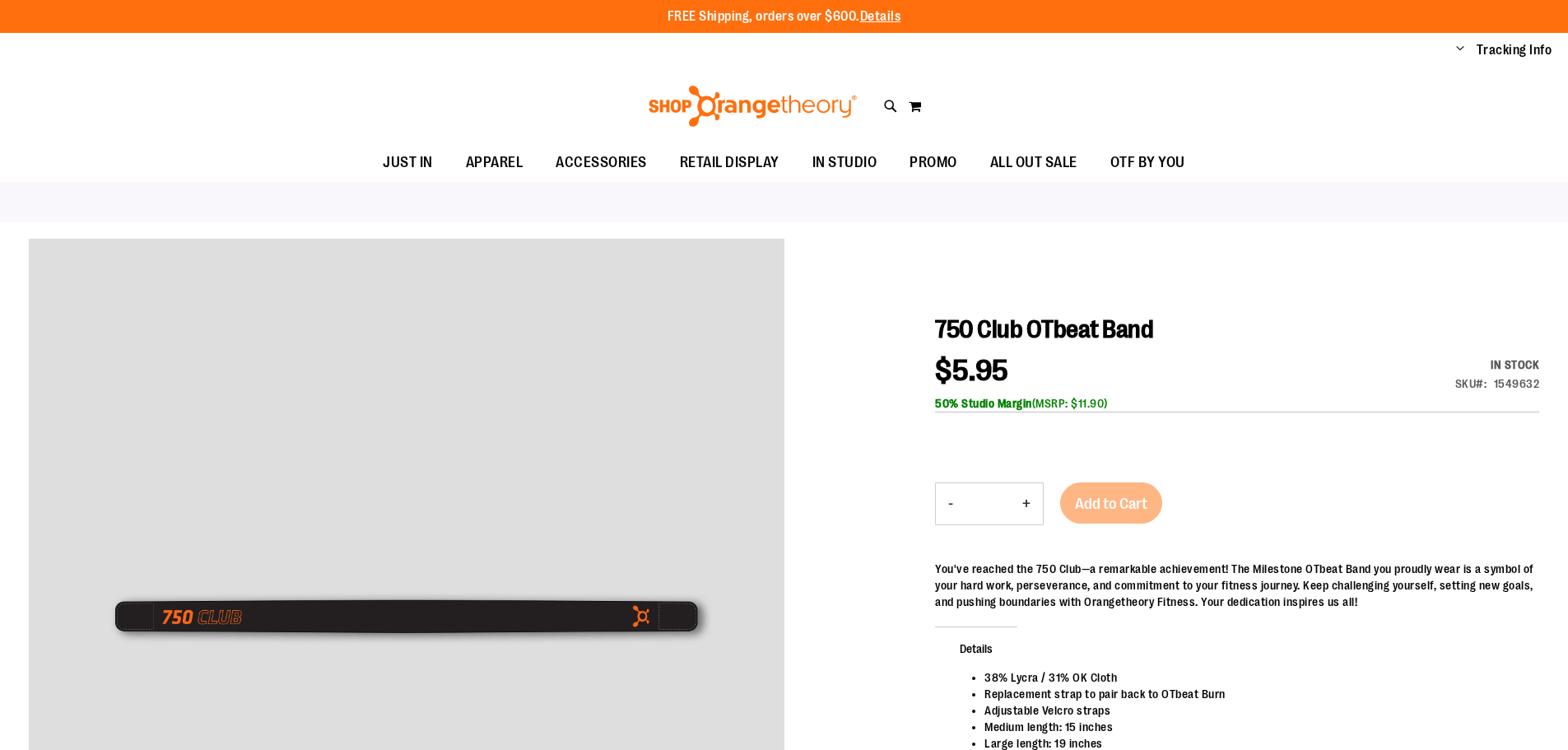 scroll, scrollTop: 0, scrollLeft: 0, axis: both 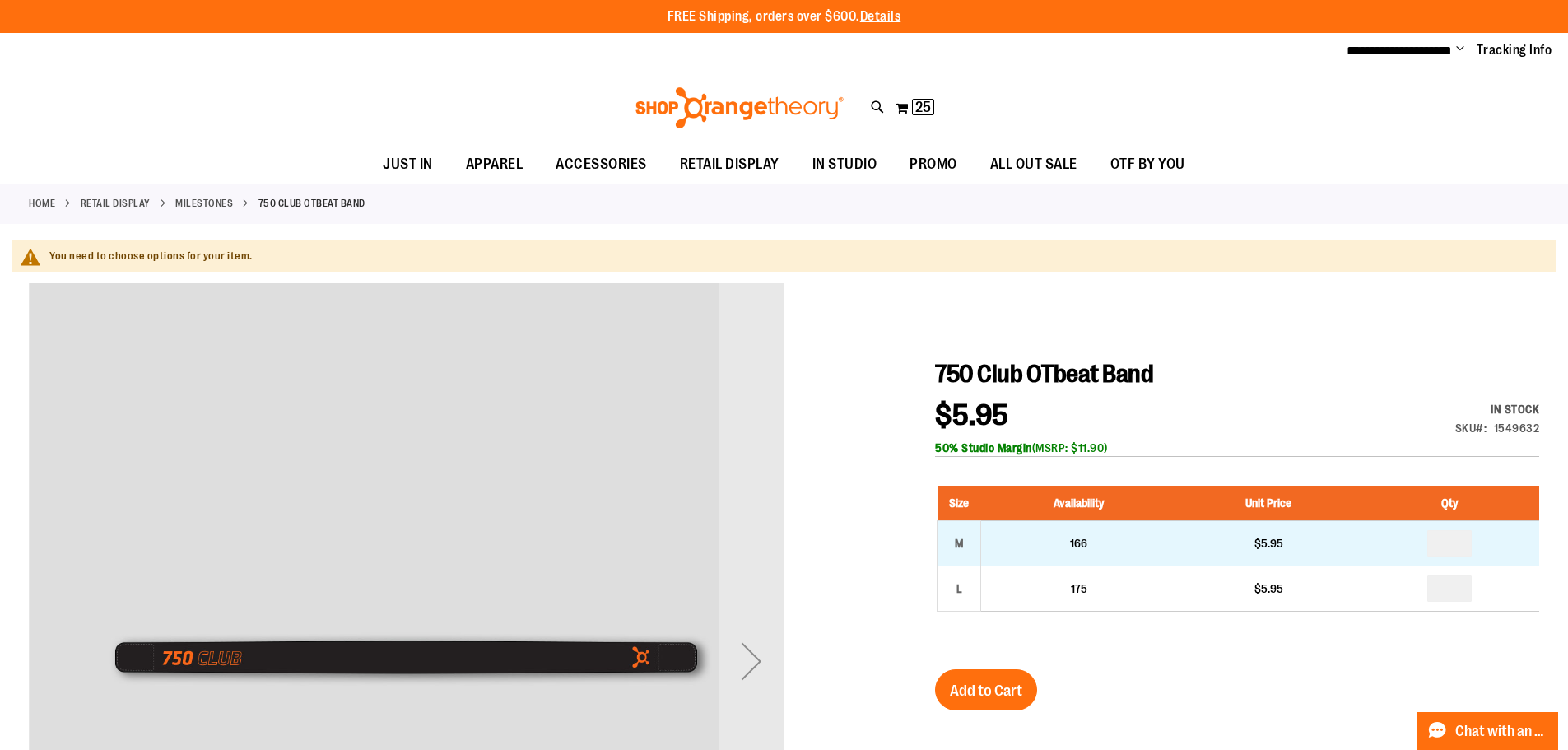 type on "**********" 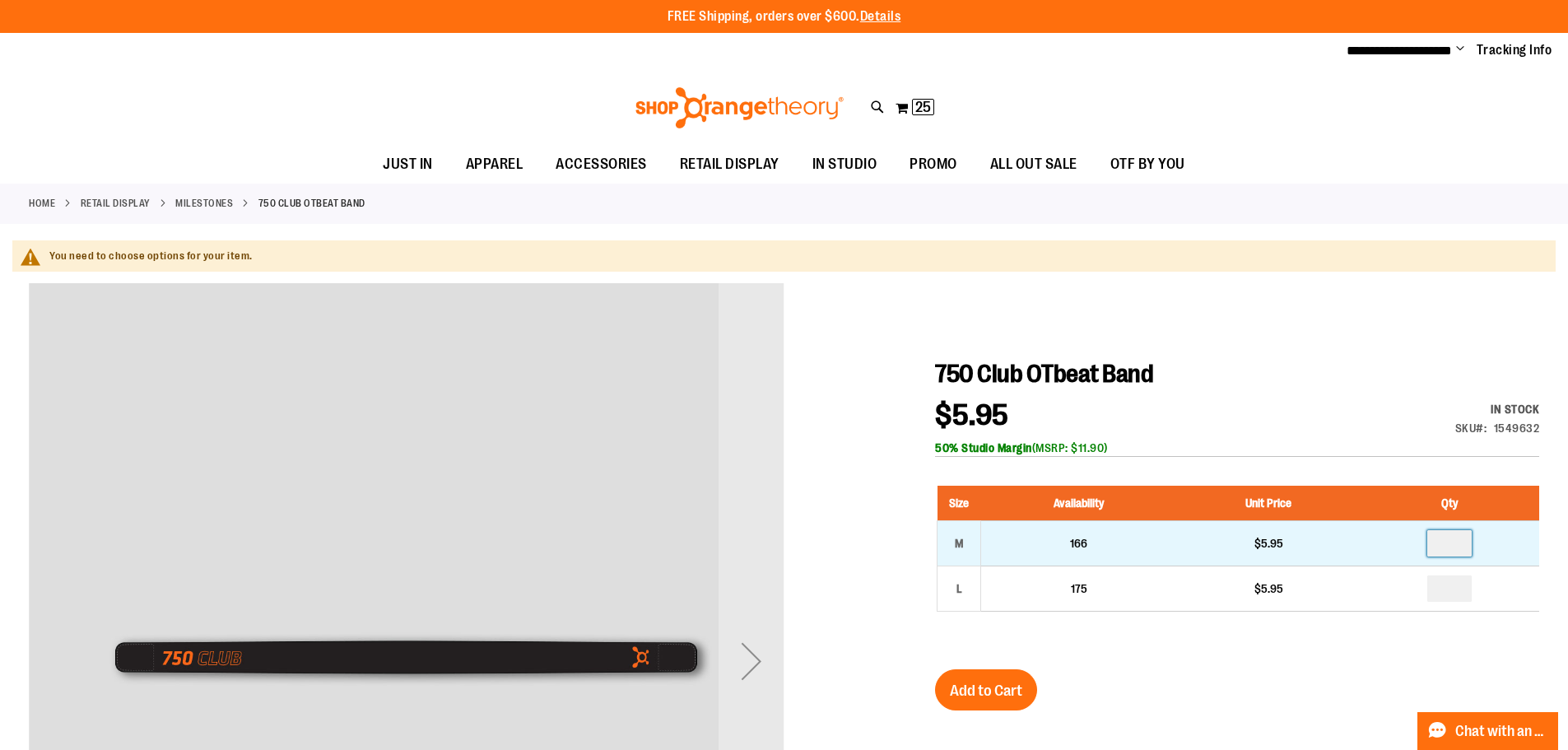 drag, startPoint x: 1473, startPoint y: 546, endPoint x: 1446, endPoint y: 546, distance: 27 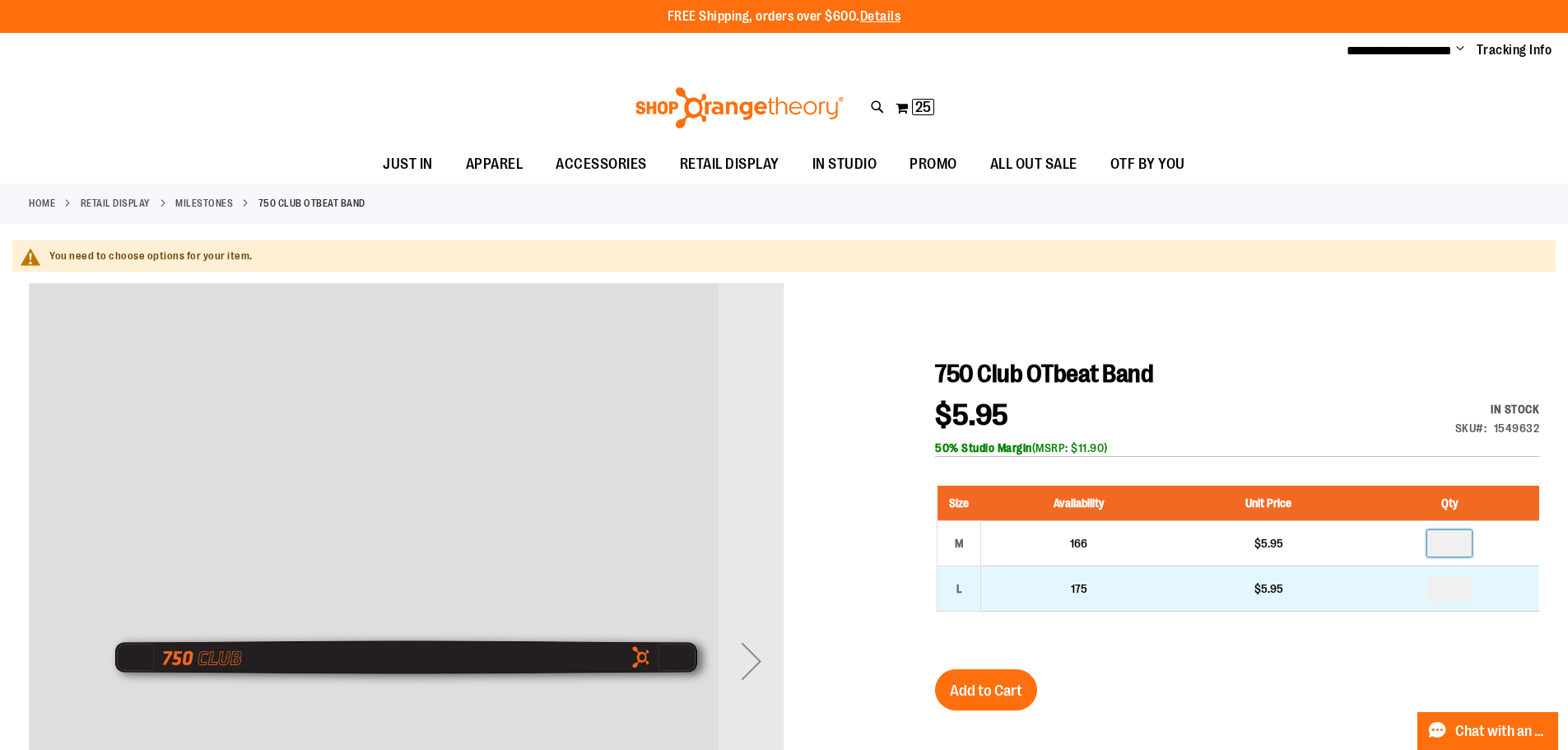 type on "*" 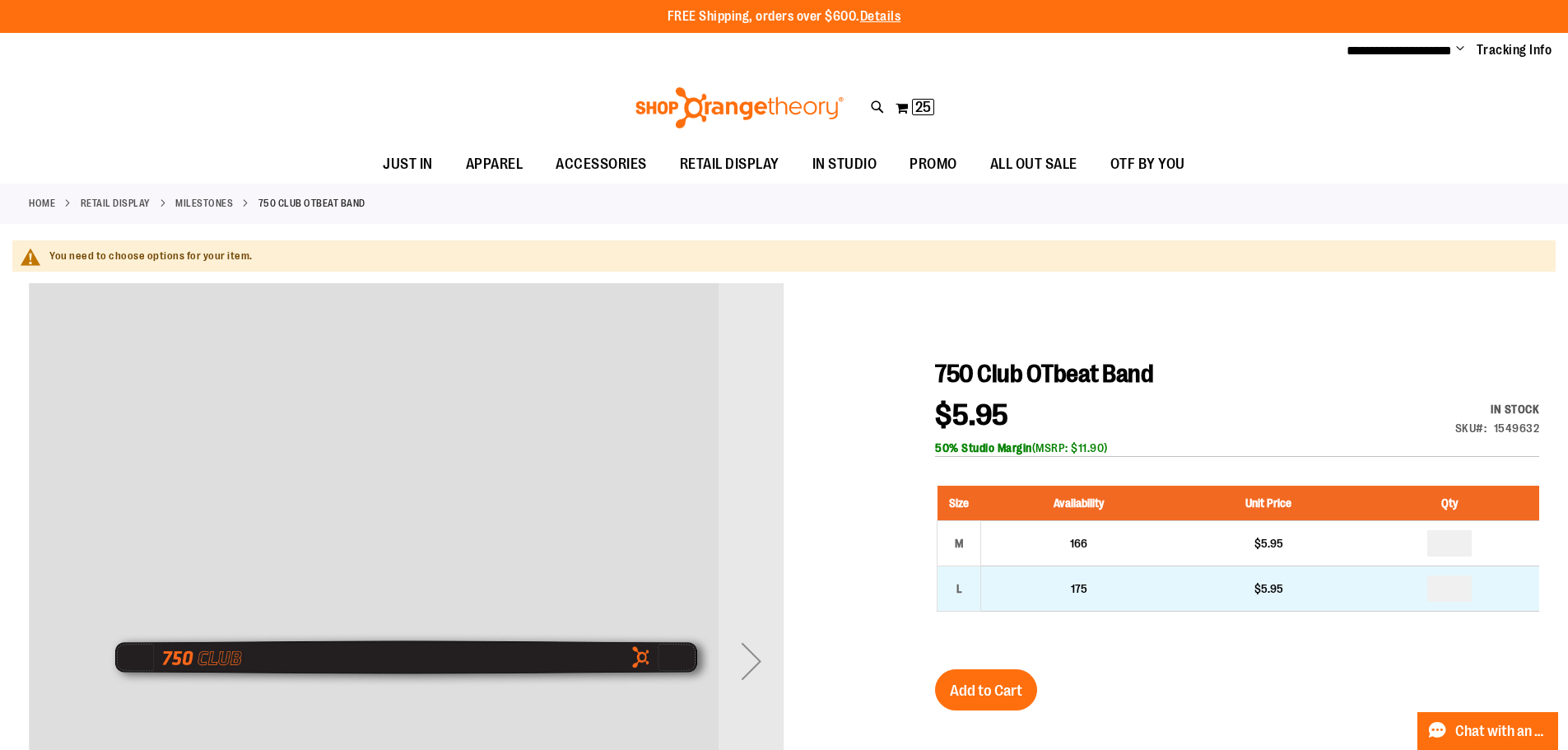 drag, startPoint x: 1460, startPoint y: 588, endPoint x: 1443, endPoint y: 588, distance: 17 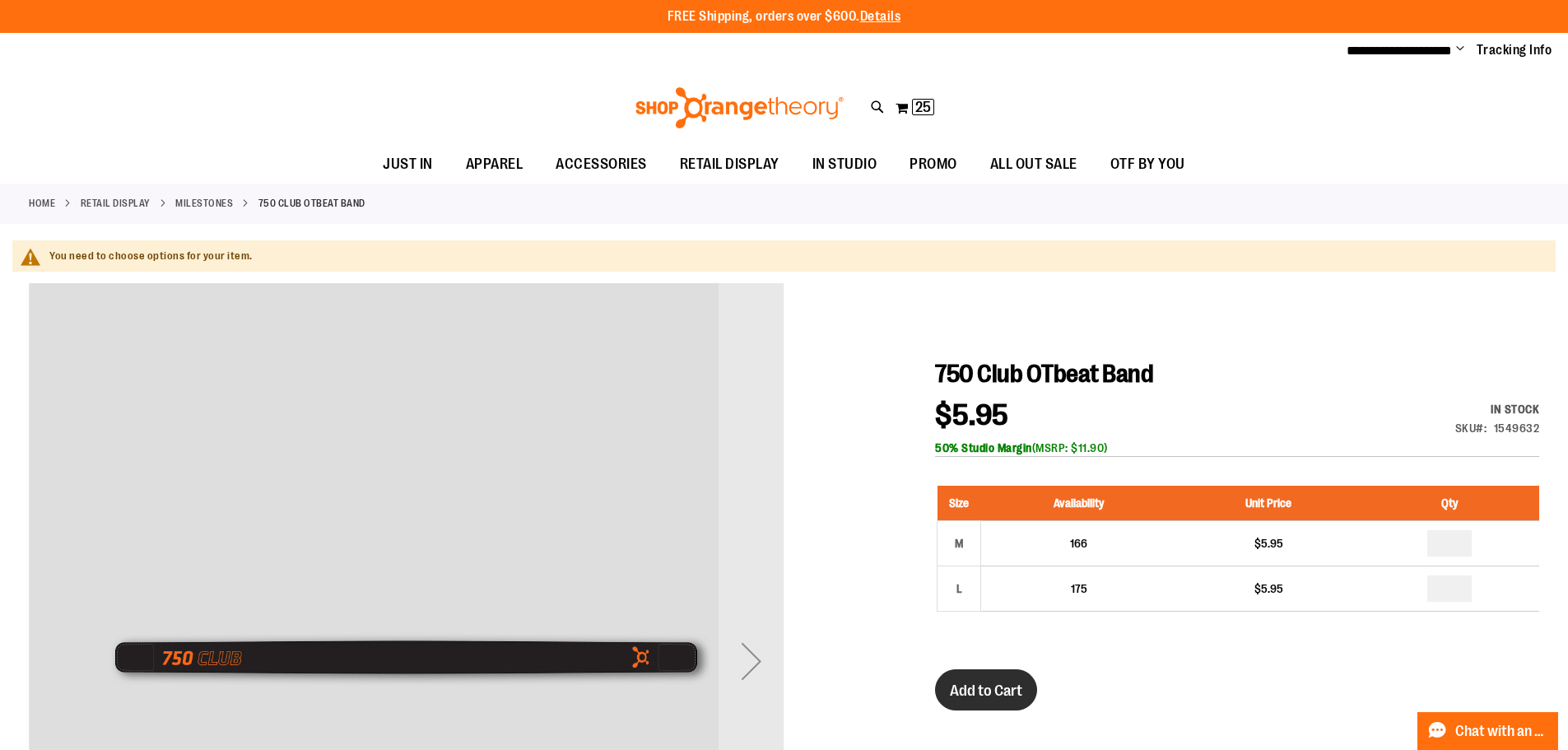 click on "Add to Cart" at bounding box center (986, 690) 